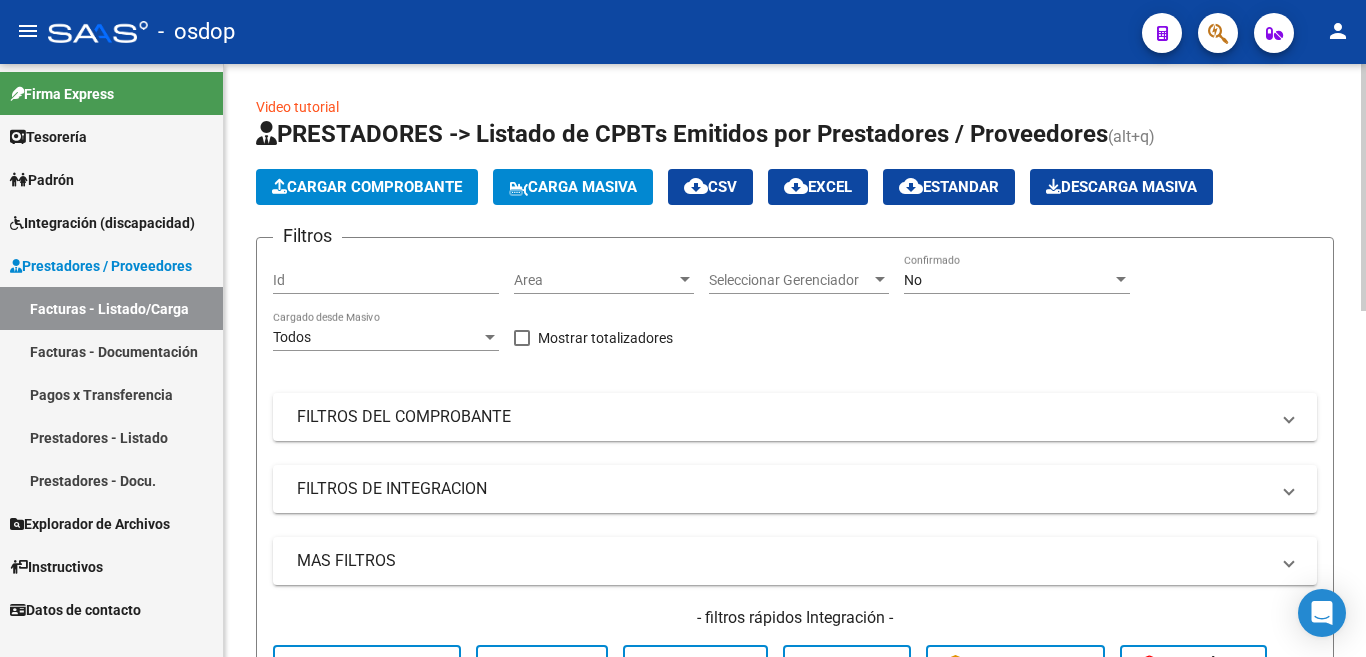 drag, startPoint x: 0, startPoint y: 0, endPoint x: 377, endPoint y: 180, distance: 417.7667 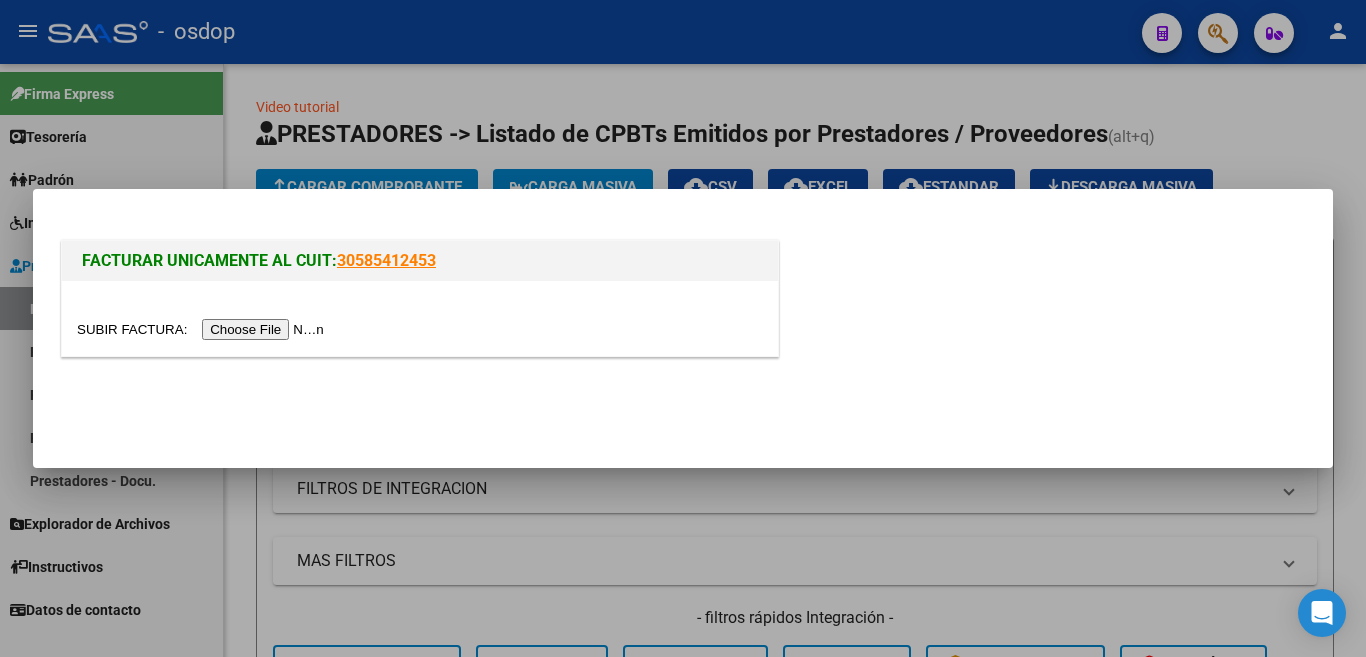 click at bounding box center [203, 329] 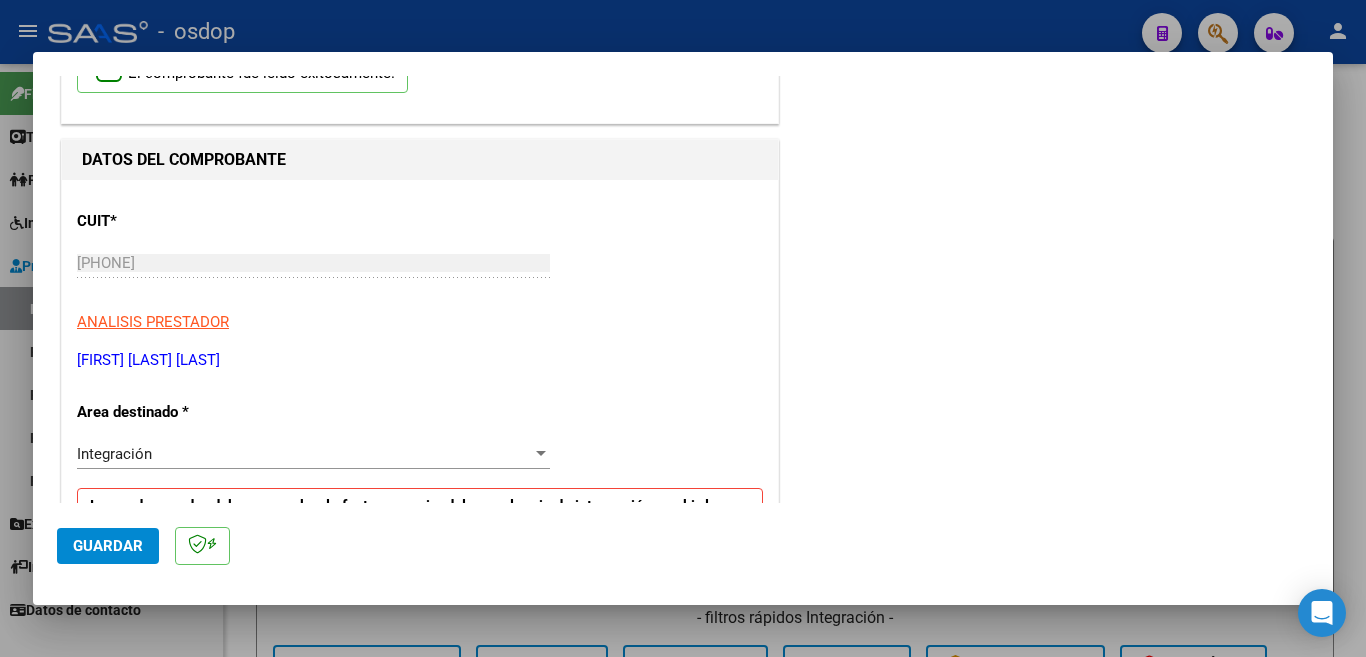 scroll, scrollTop: 400, scrollLeft: 0, axis: vertical 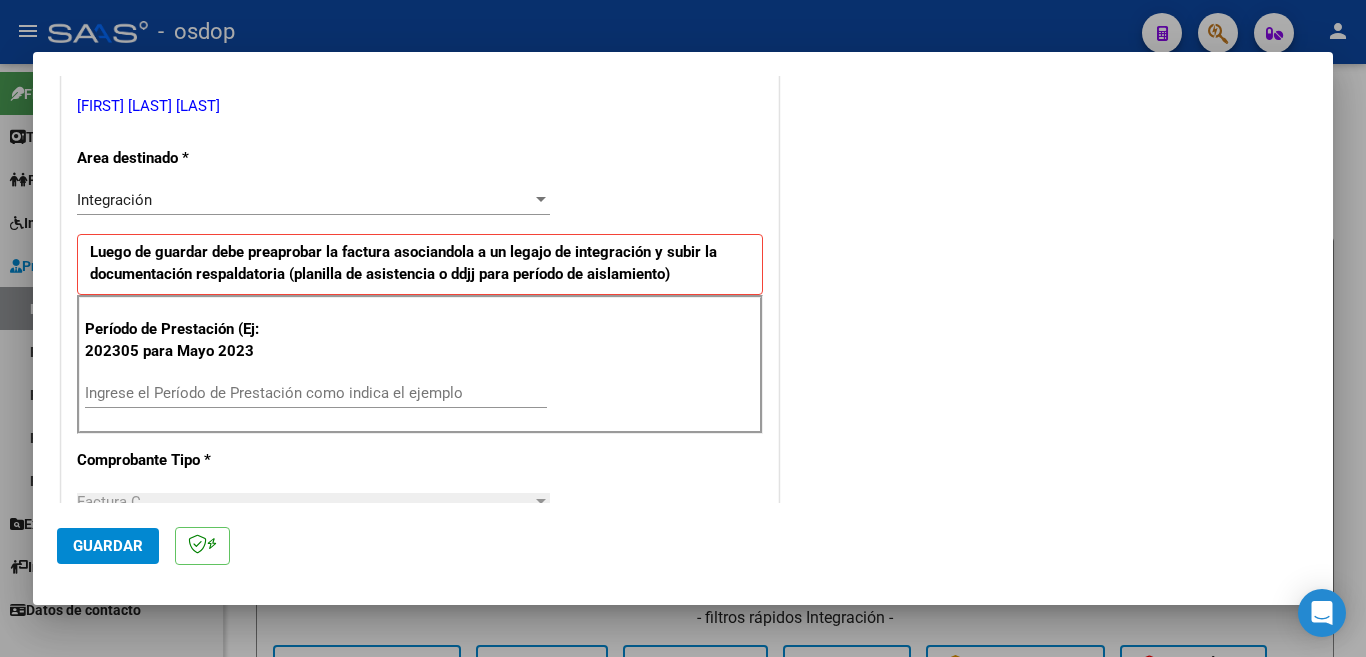 click on "Ingrese el Período de Prestación como indica el ejemplo" at bounding box center (316, 393) 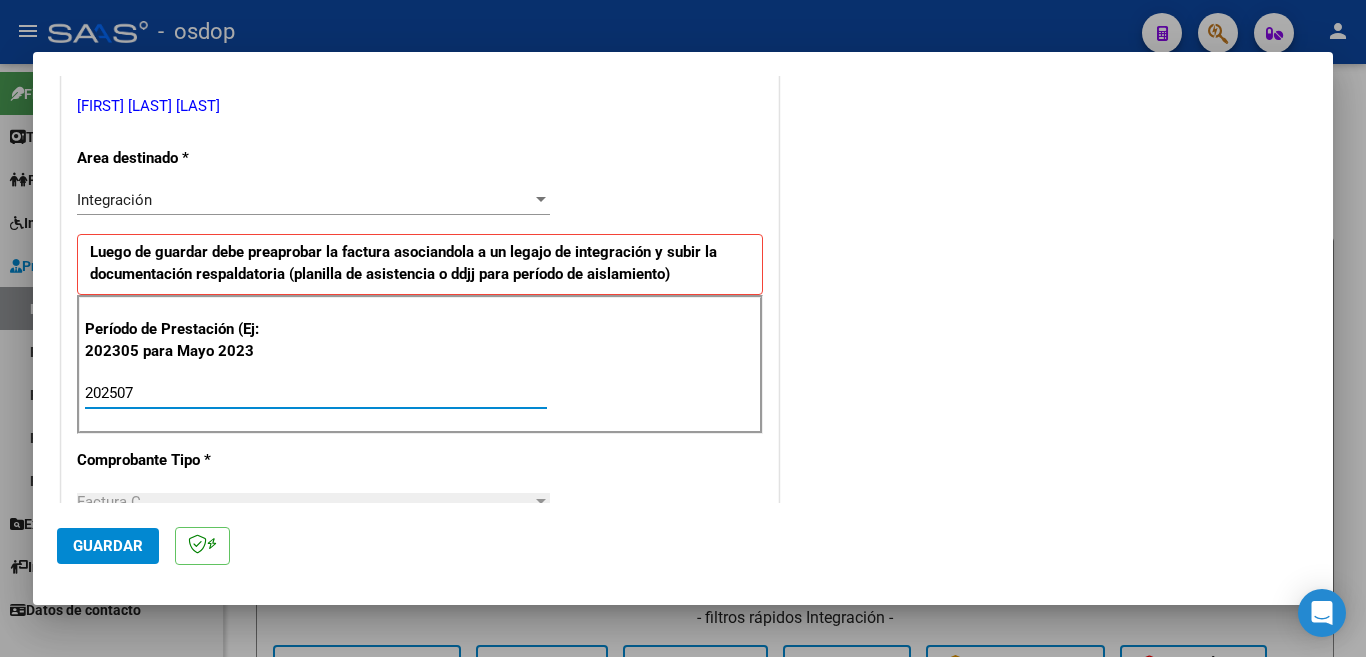 type on "202507" 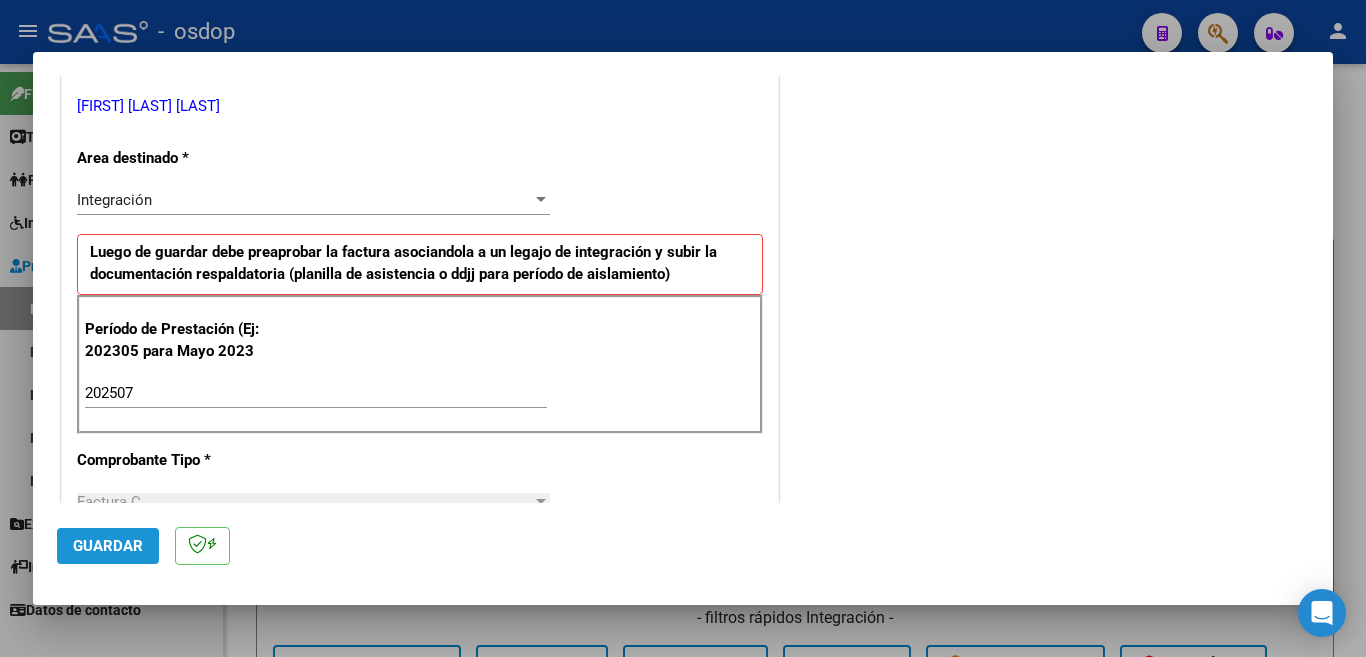 click on "Guardar" 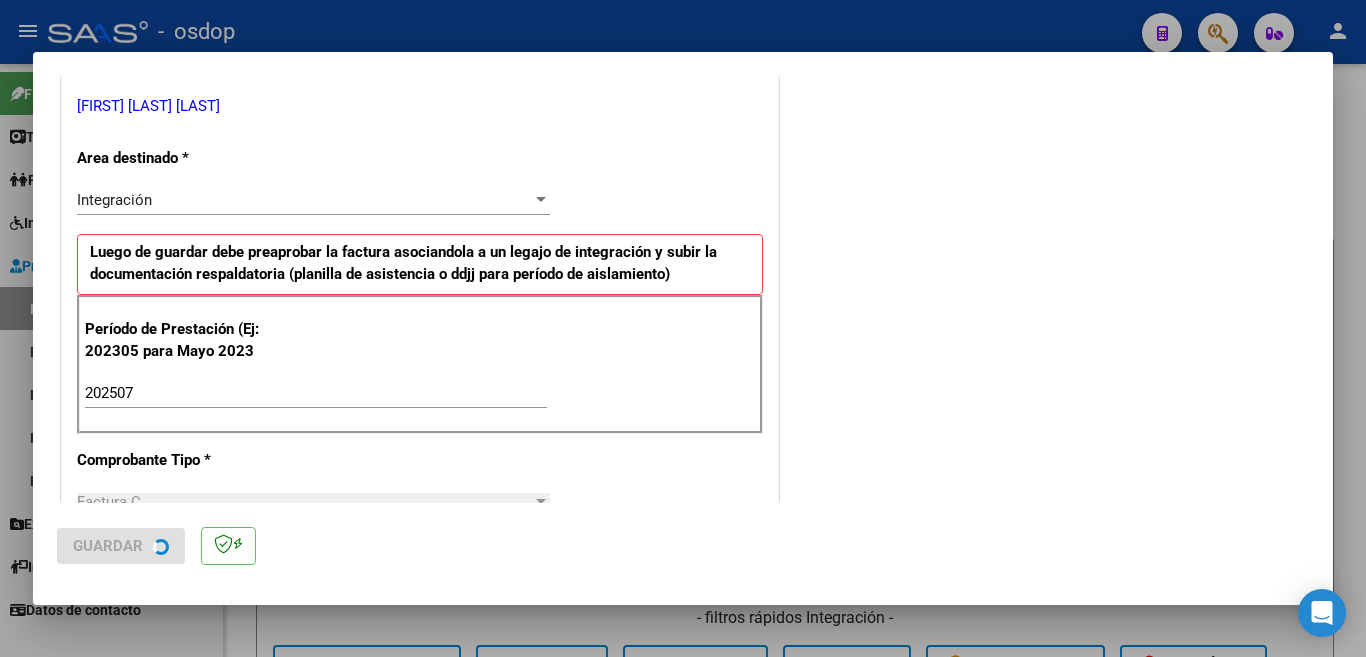 scroll, scrollTop: 0, scrollLeft: 0, axis: both 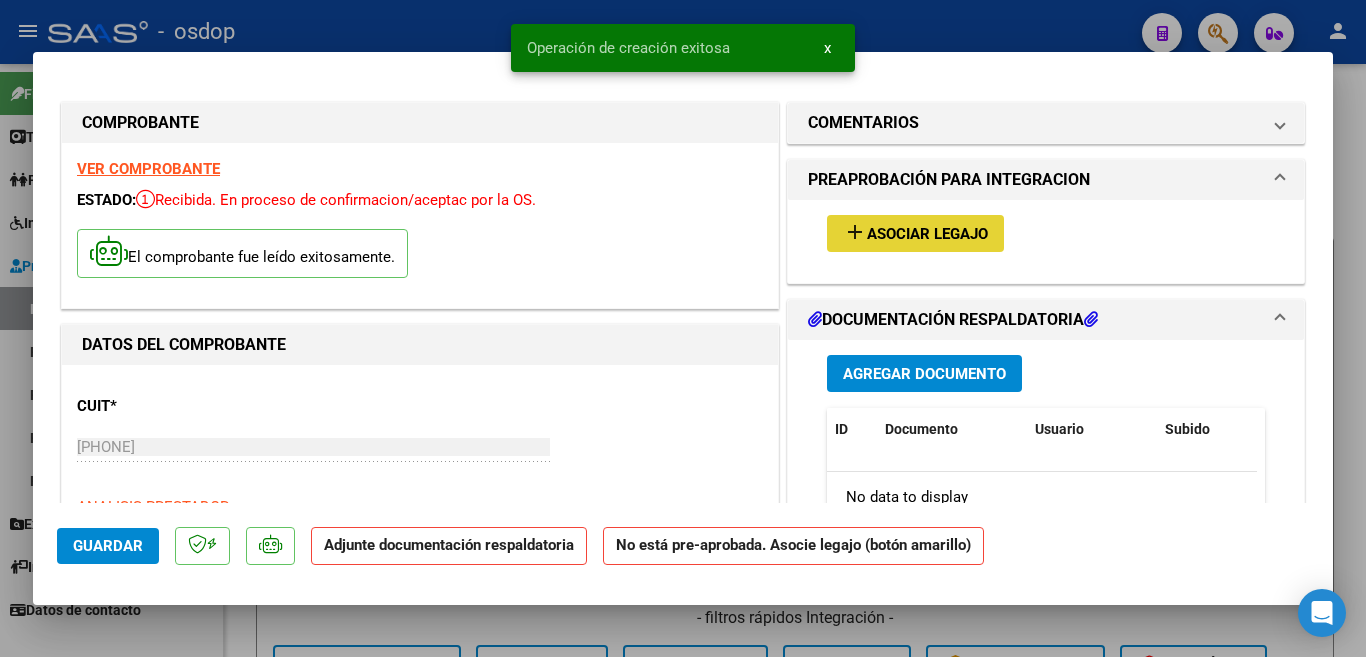 click on "Asociar Legajo" at bounding box center [927, 234] 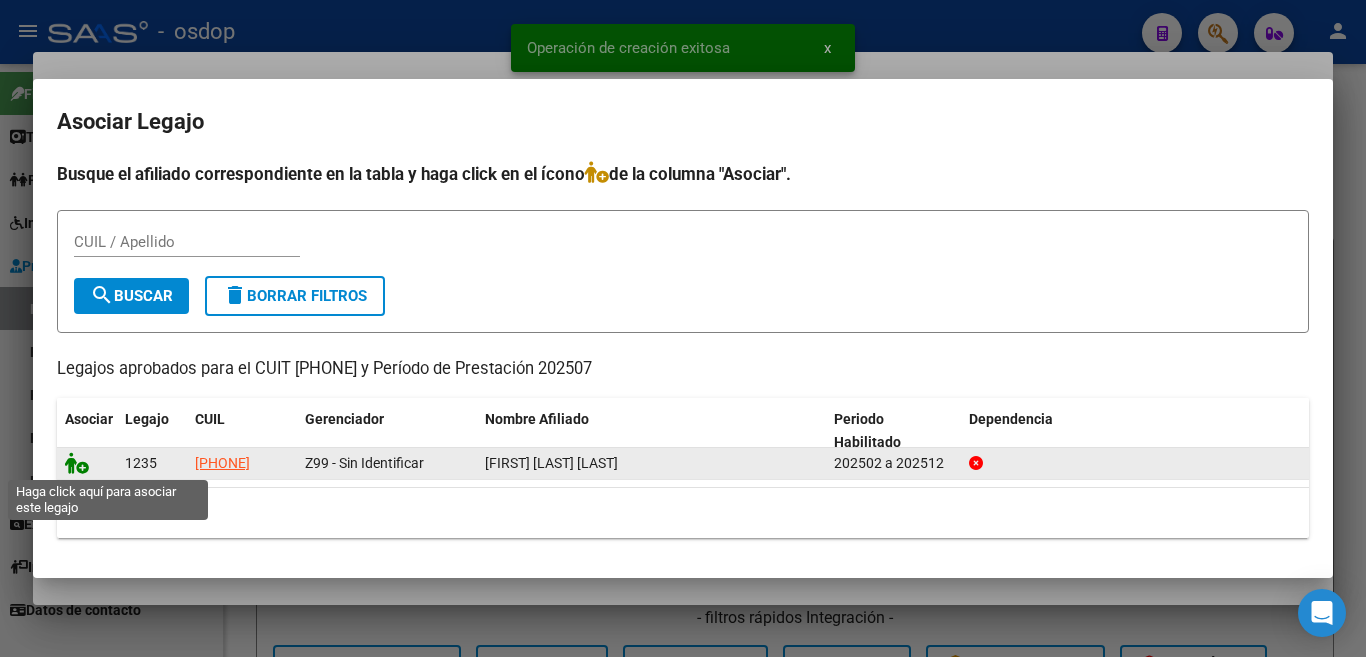 click 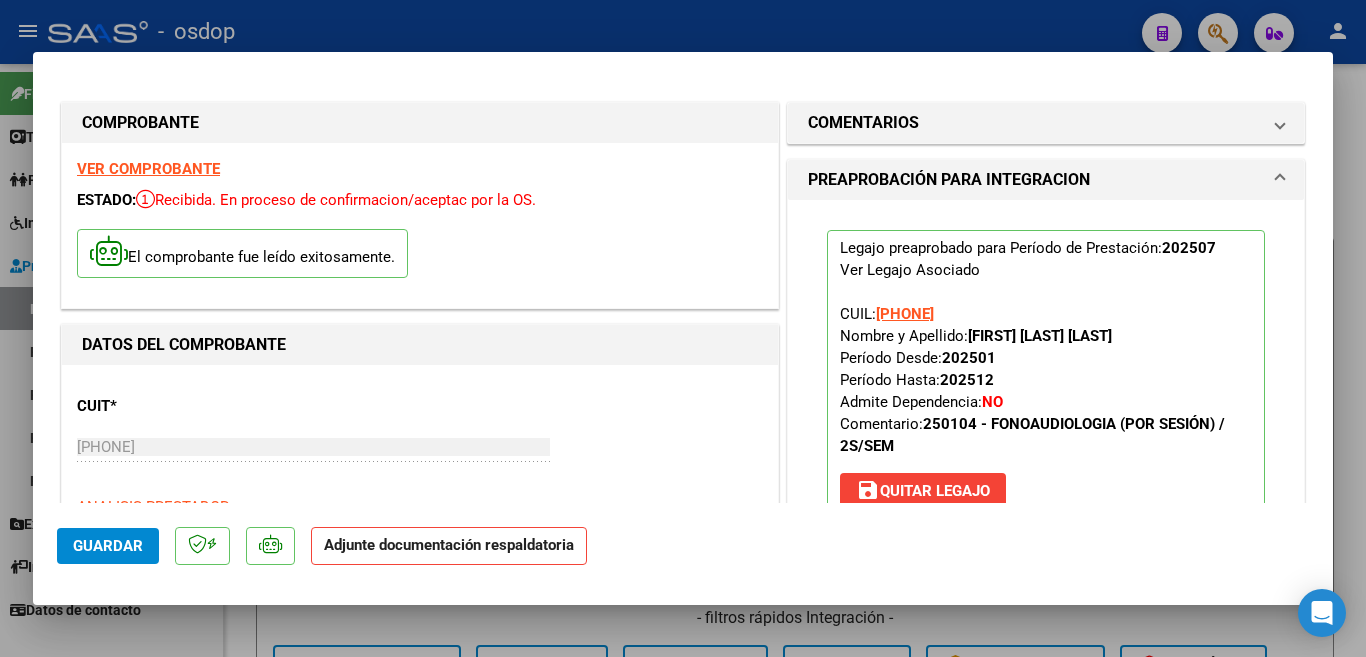 scroll, scrollTop: 500, scrollLeft: 0, axis: vertical 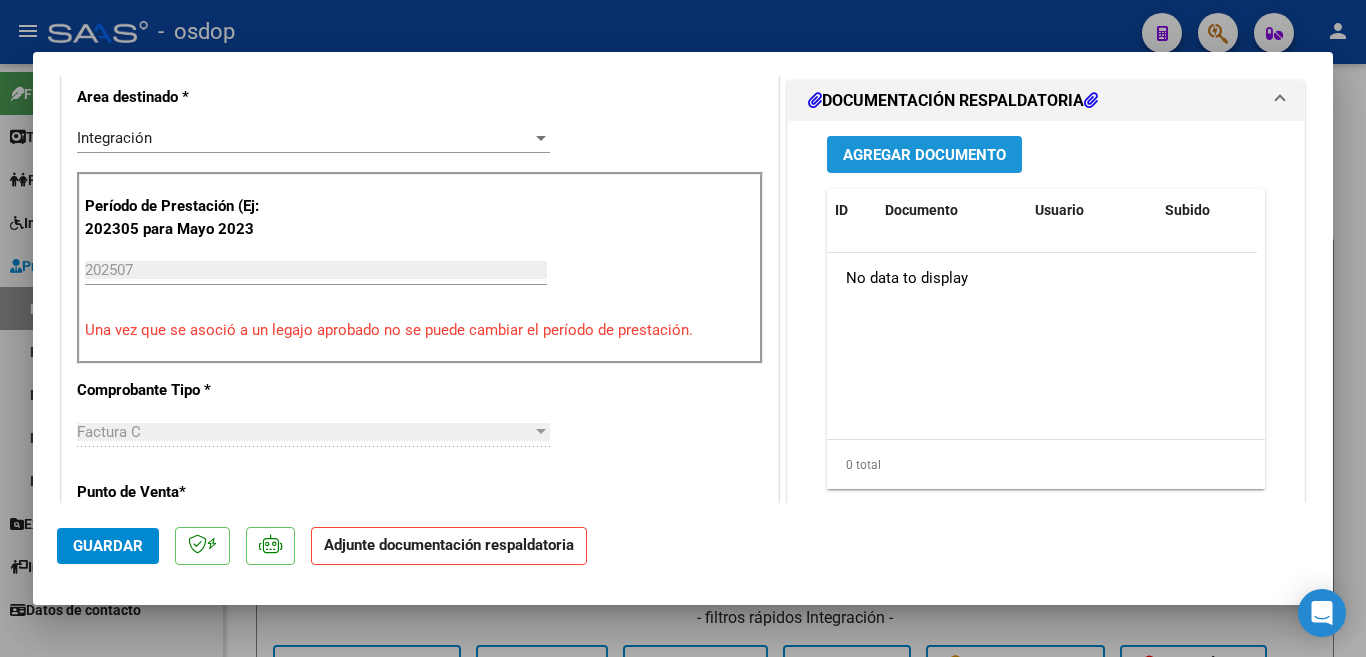 click on "Agregar Documento" at bounding box center [924, 155] 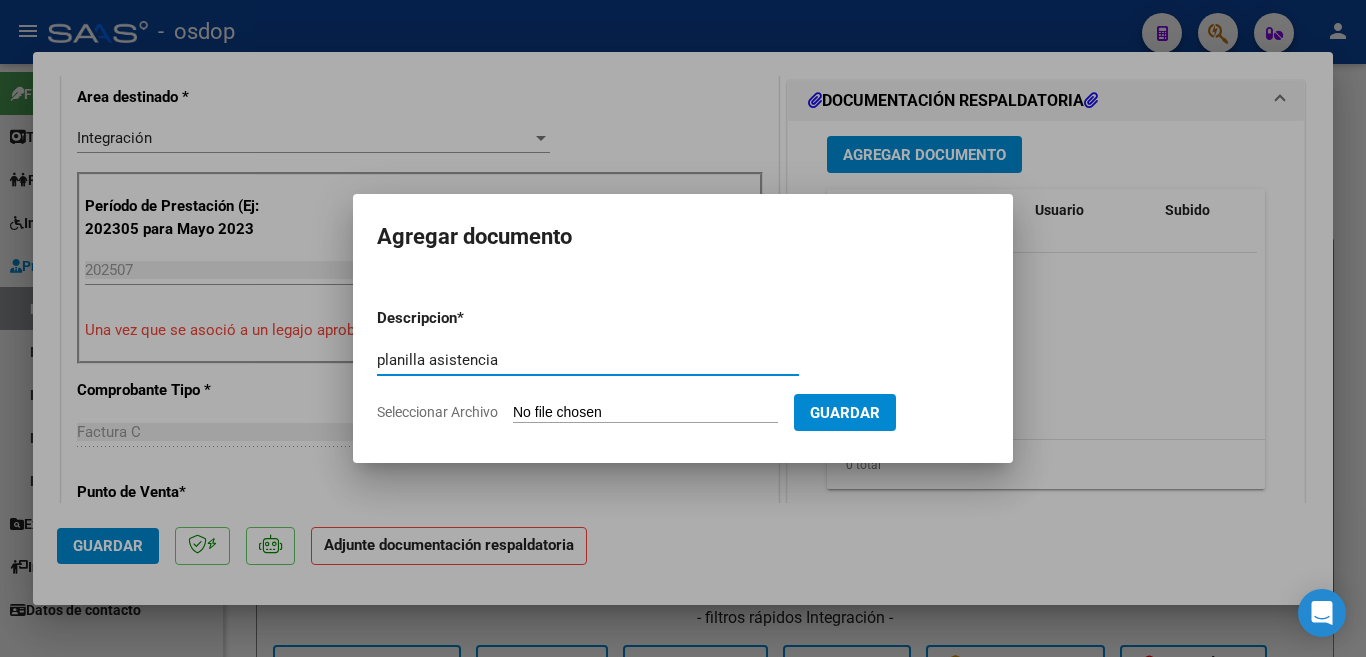 type on "planilla asistencia" 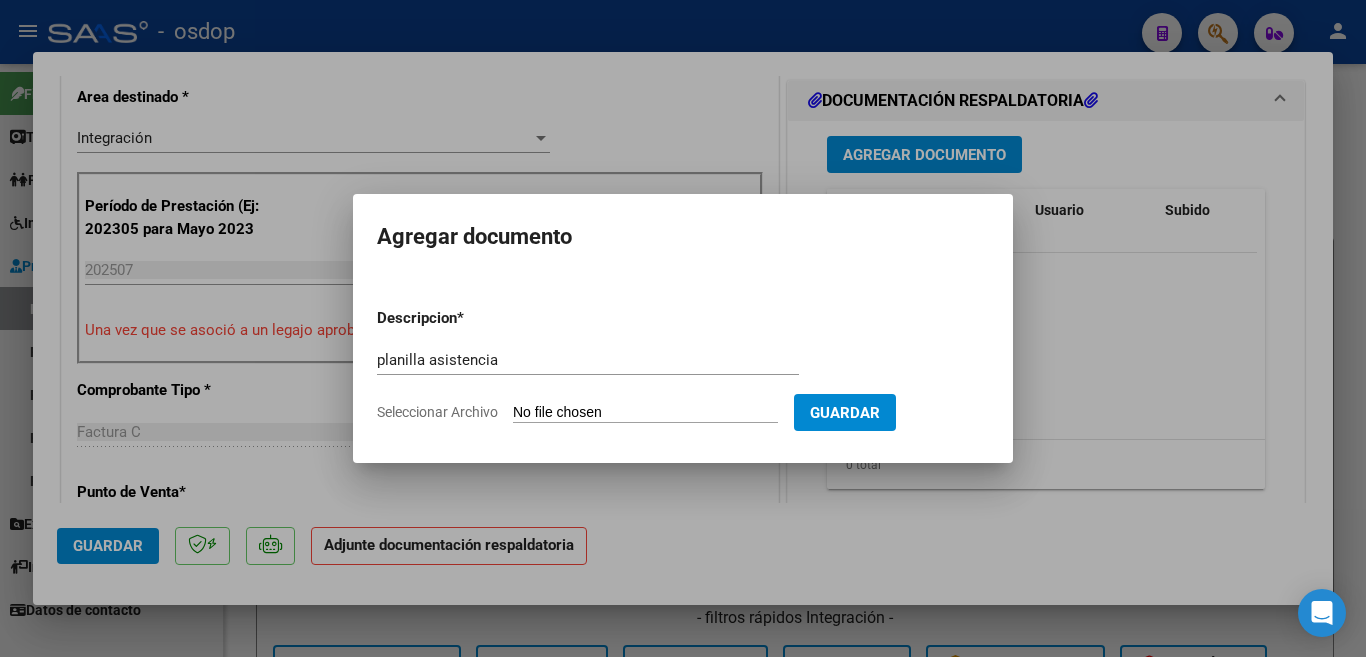 click on "Seleccionar Archivo" at bounding box center (645, 413) 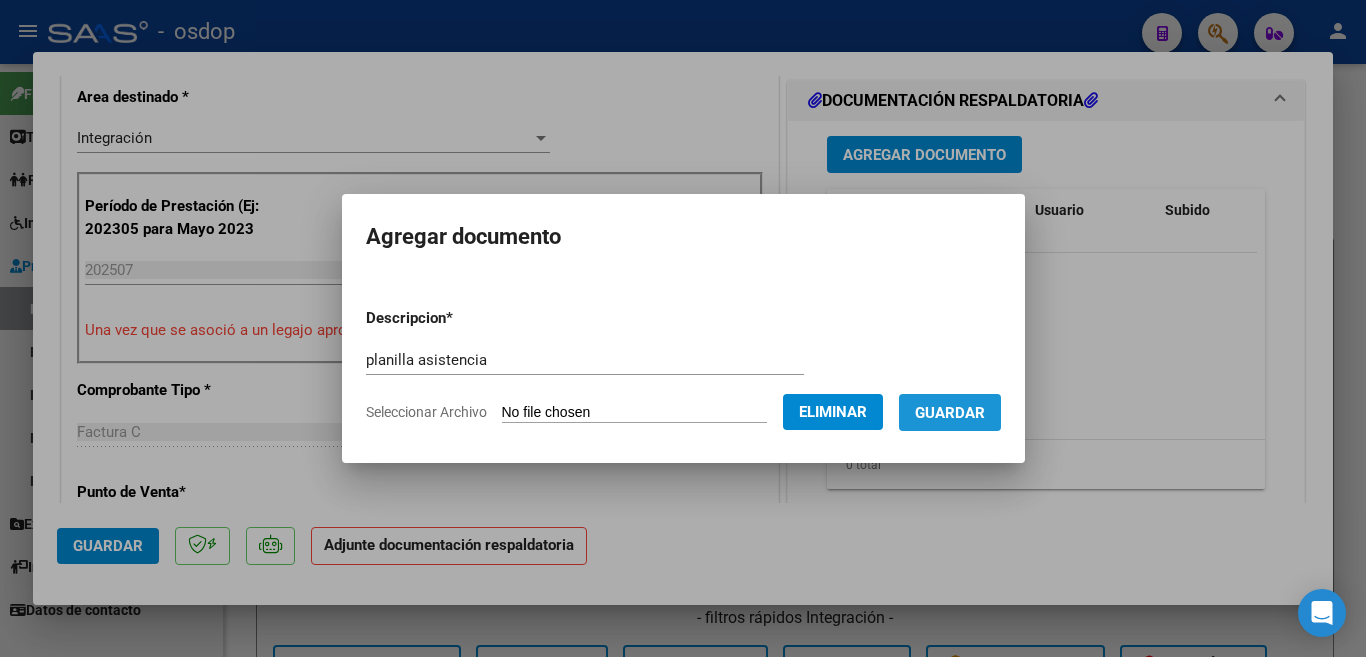 click on "Guardar" at bounding box center [950, 413] 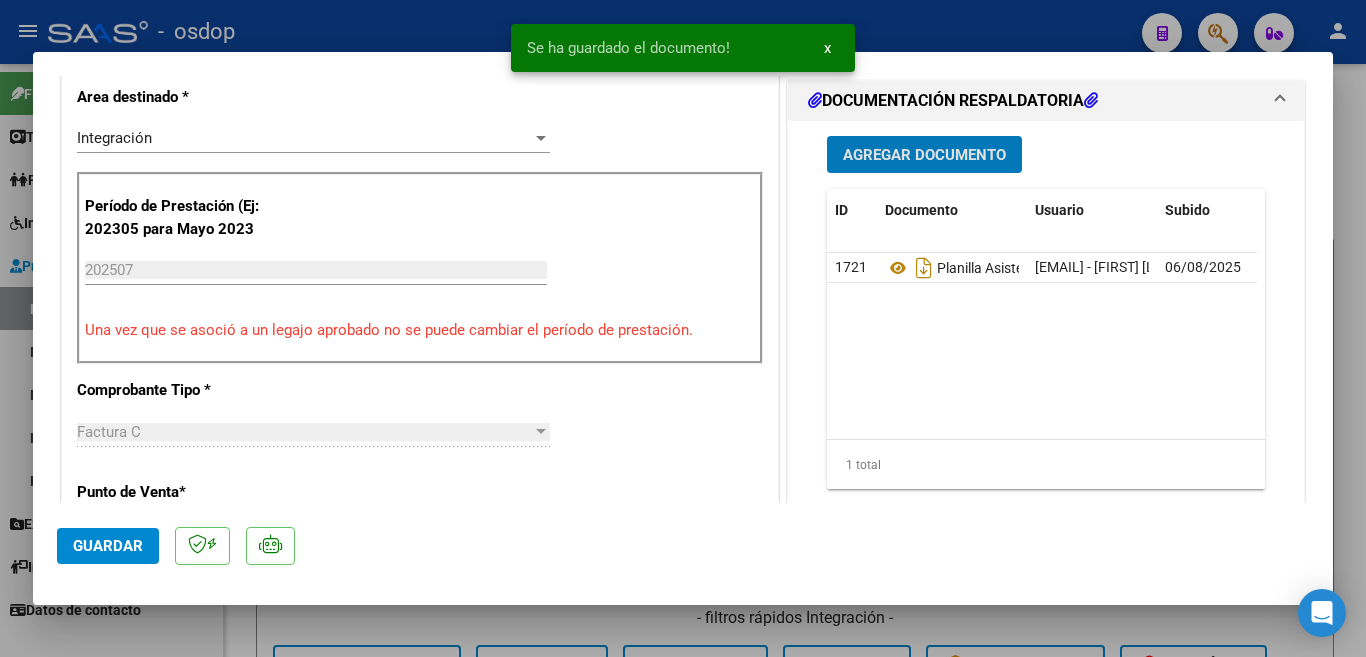click on "Guardar" 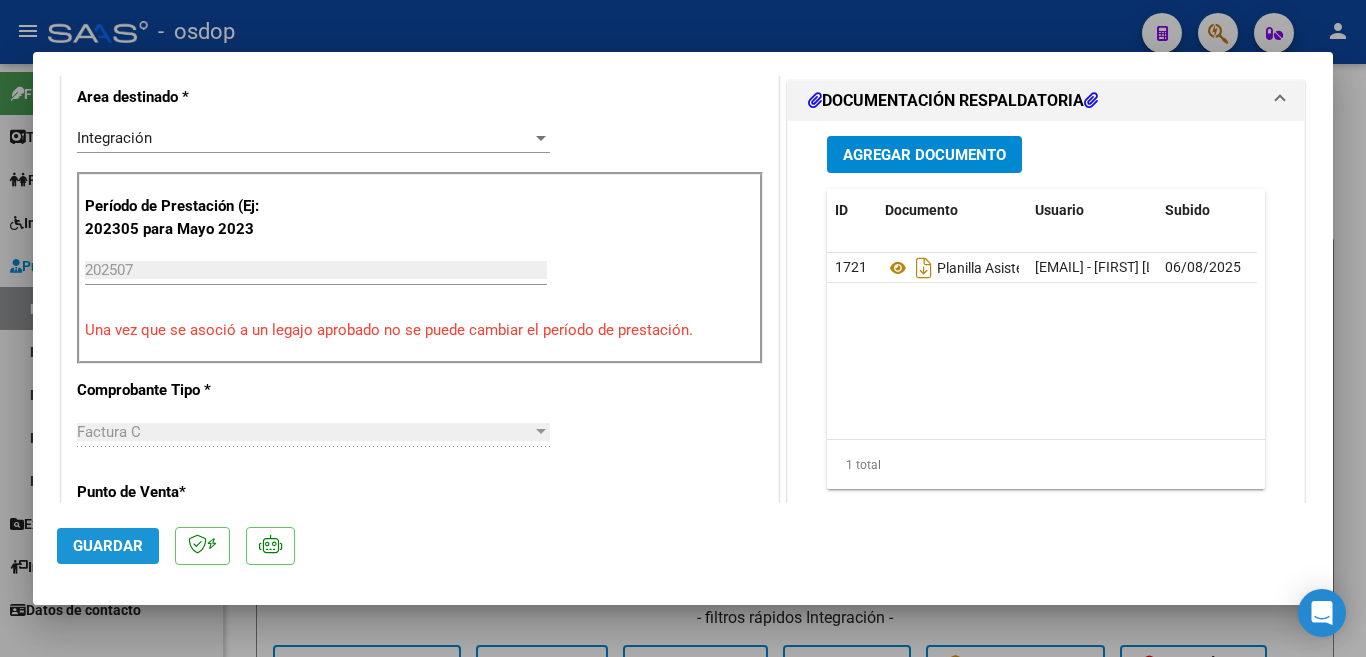 click on "Guardar" 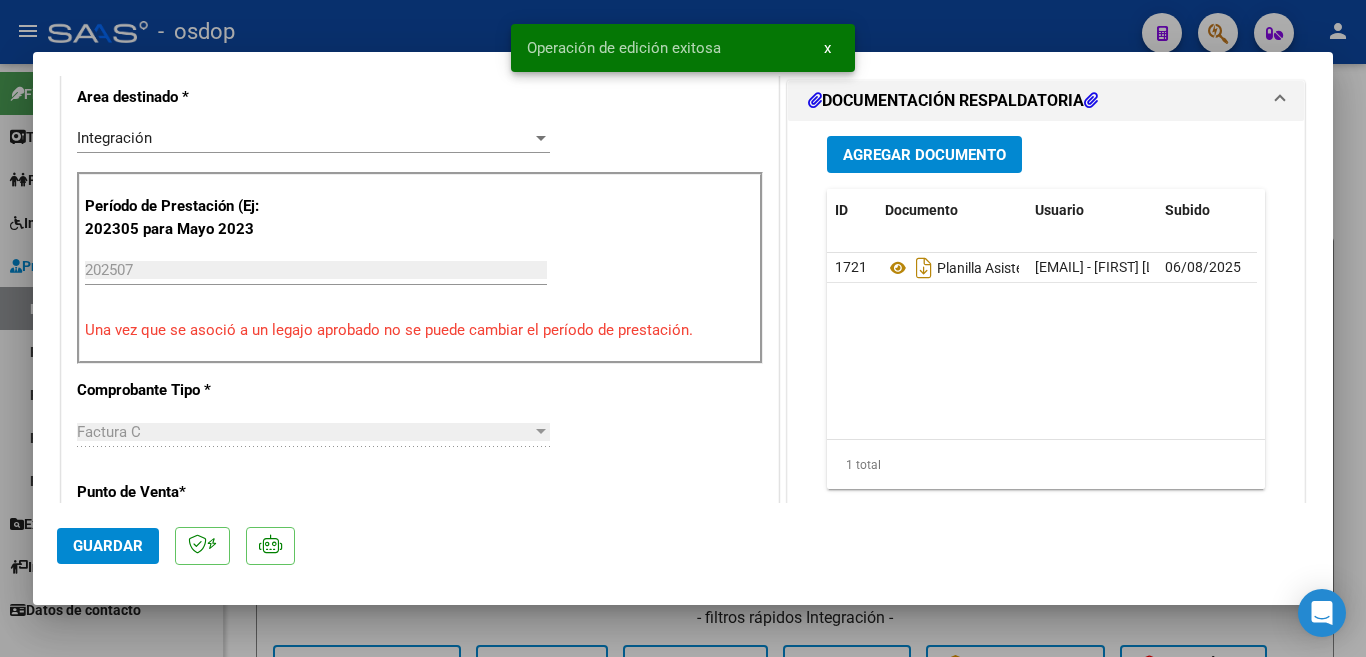 click at bounding box center (683, 328) 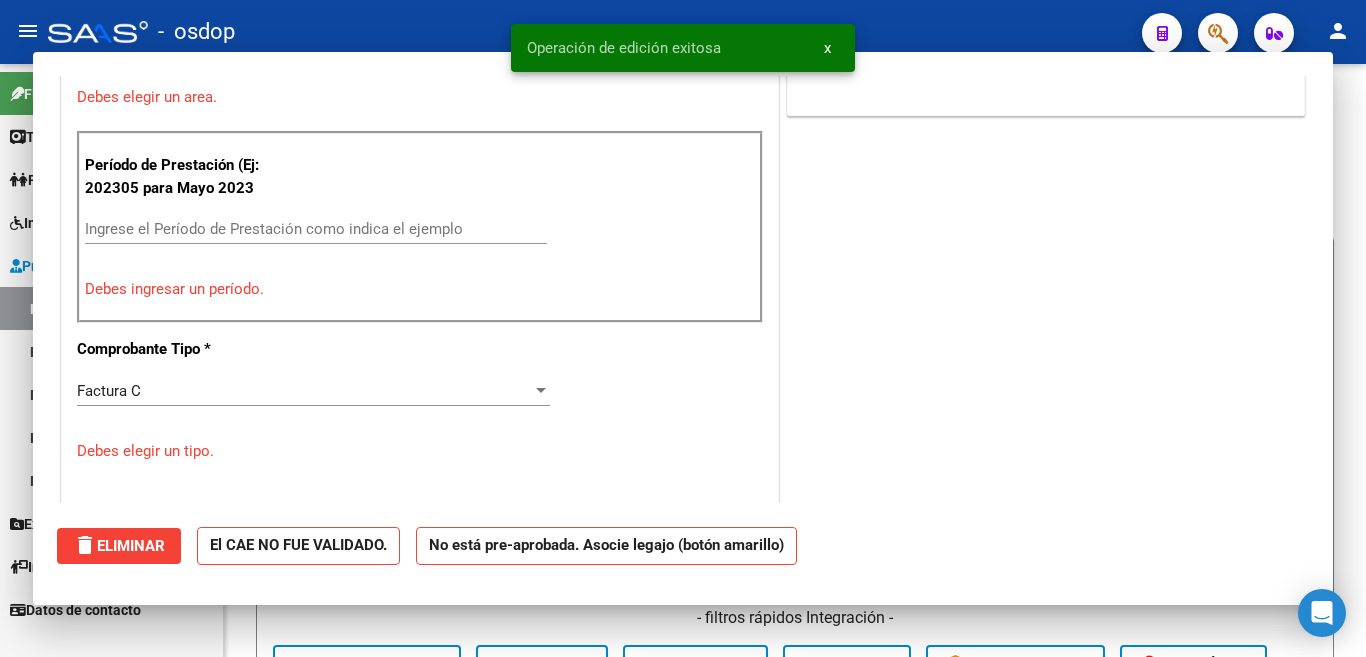 scroll, scrollTop: 414, scrollLeft: 0, axis: vertical 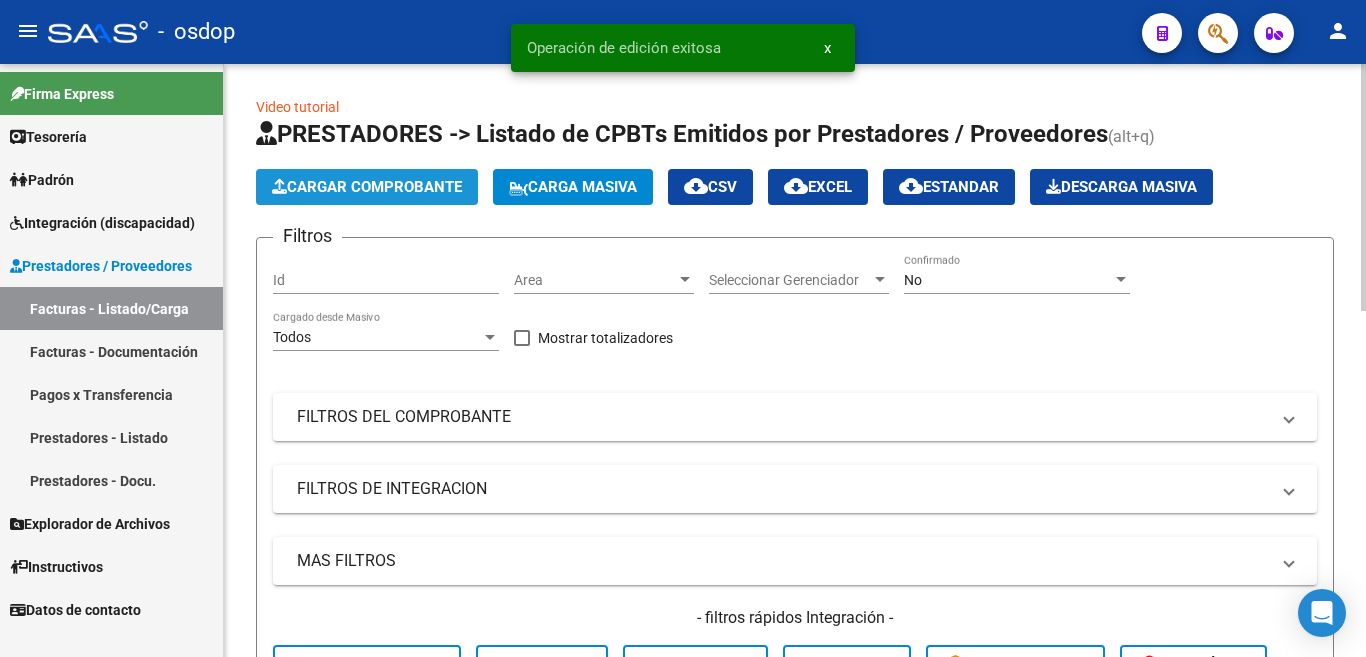 click on "Cargar Comprobante" 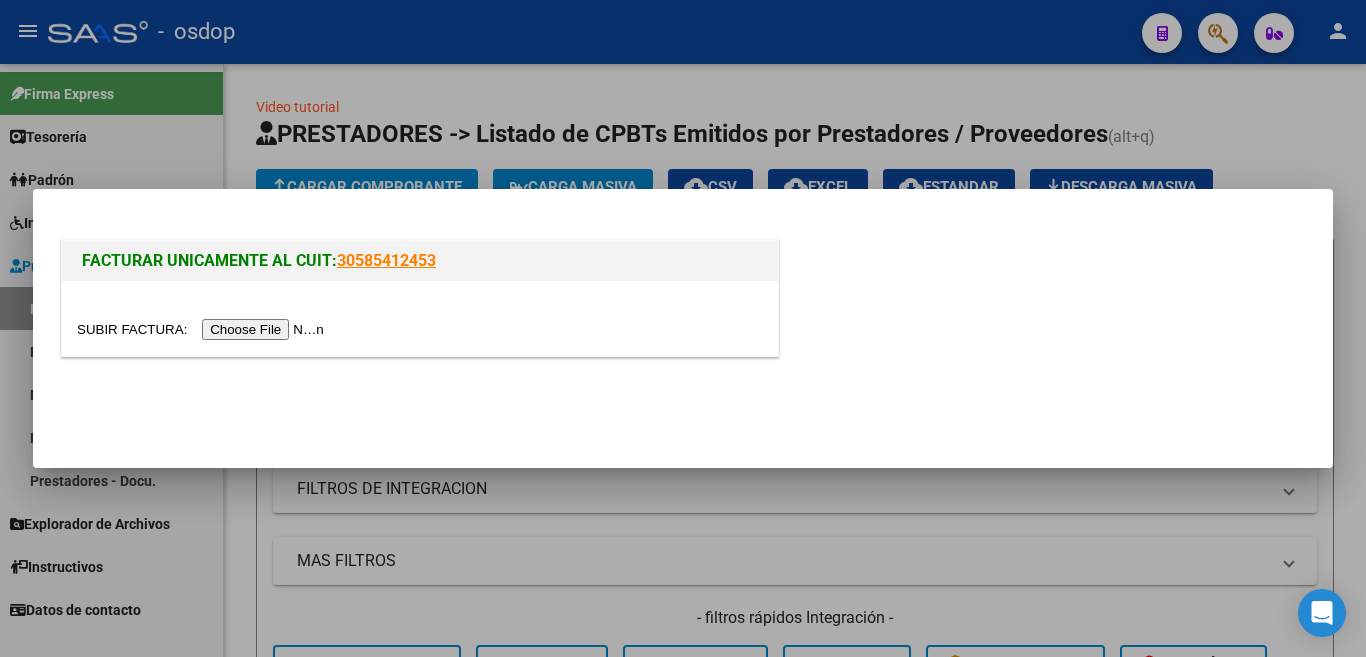 click at bounding box center [203, 329] 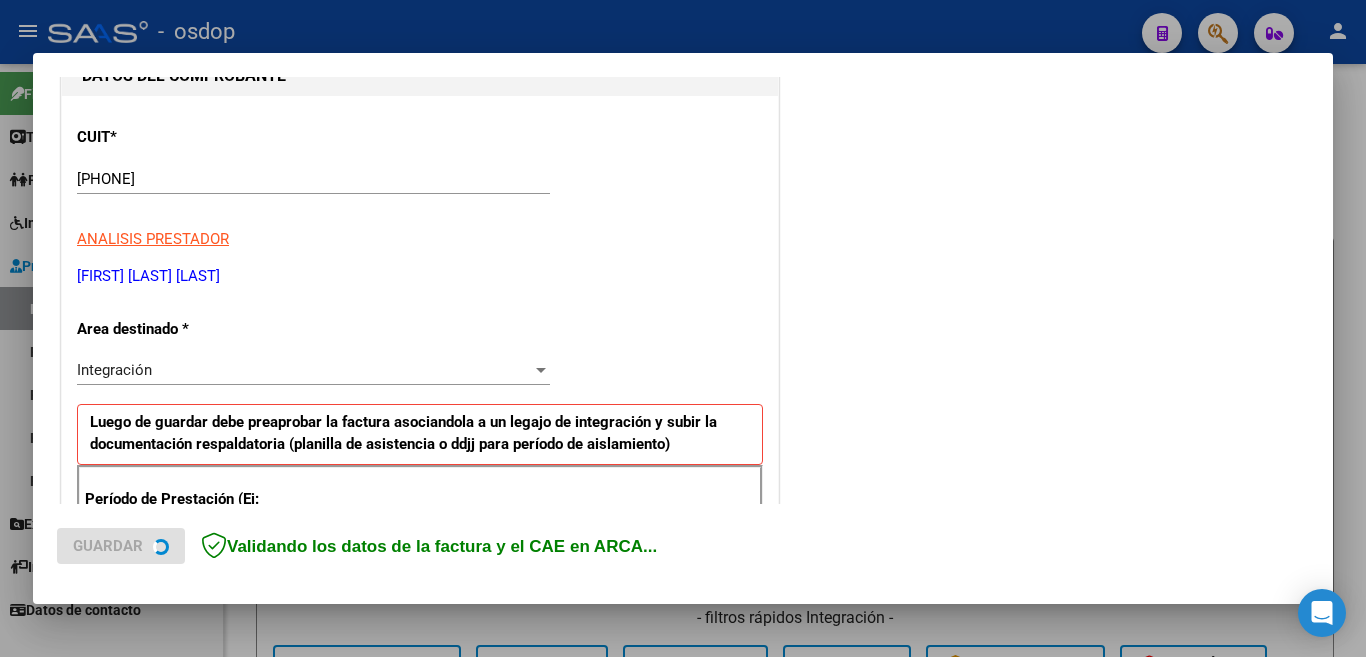 scroll, scrollTop: 300, scrollLeft: 0, axis: vertical 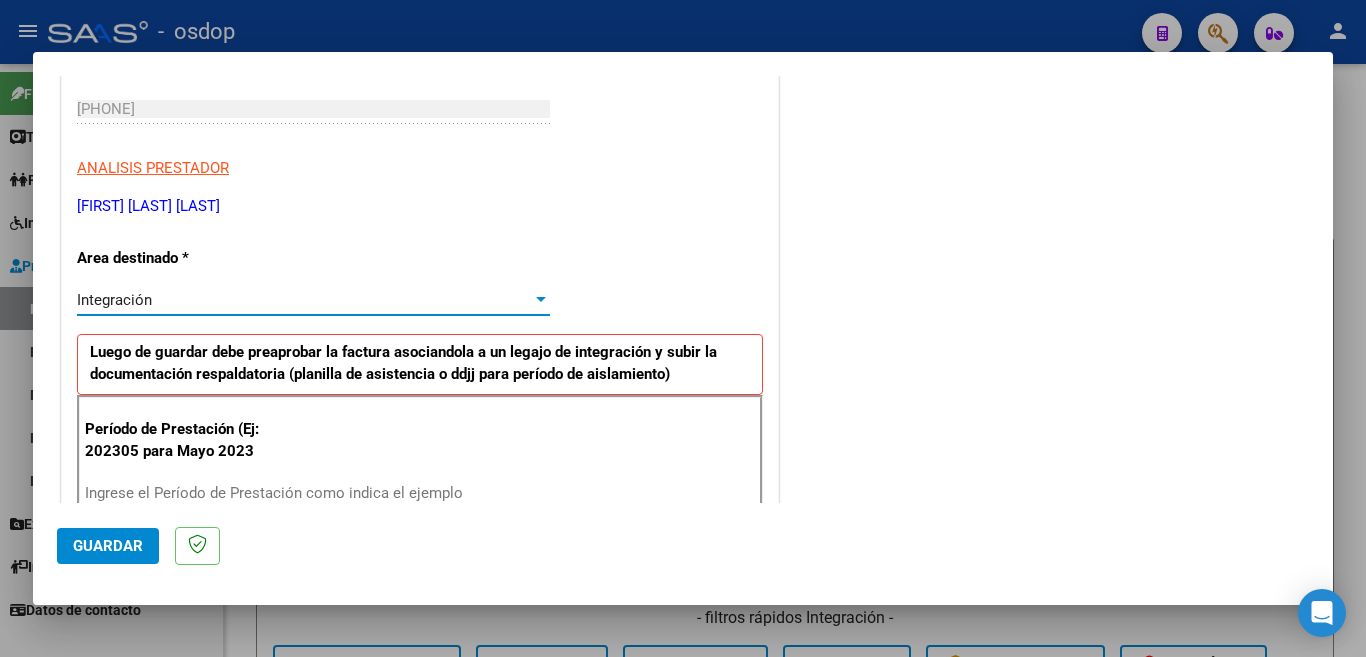 click on "Integración" at bounding box center [304, 300] 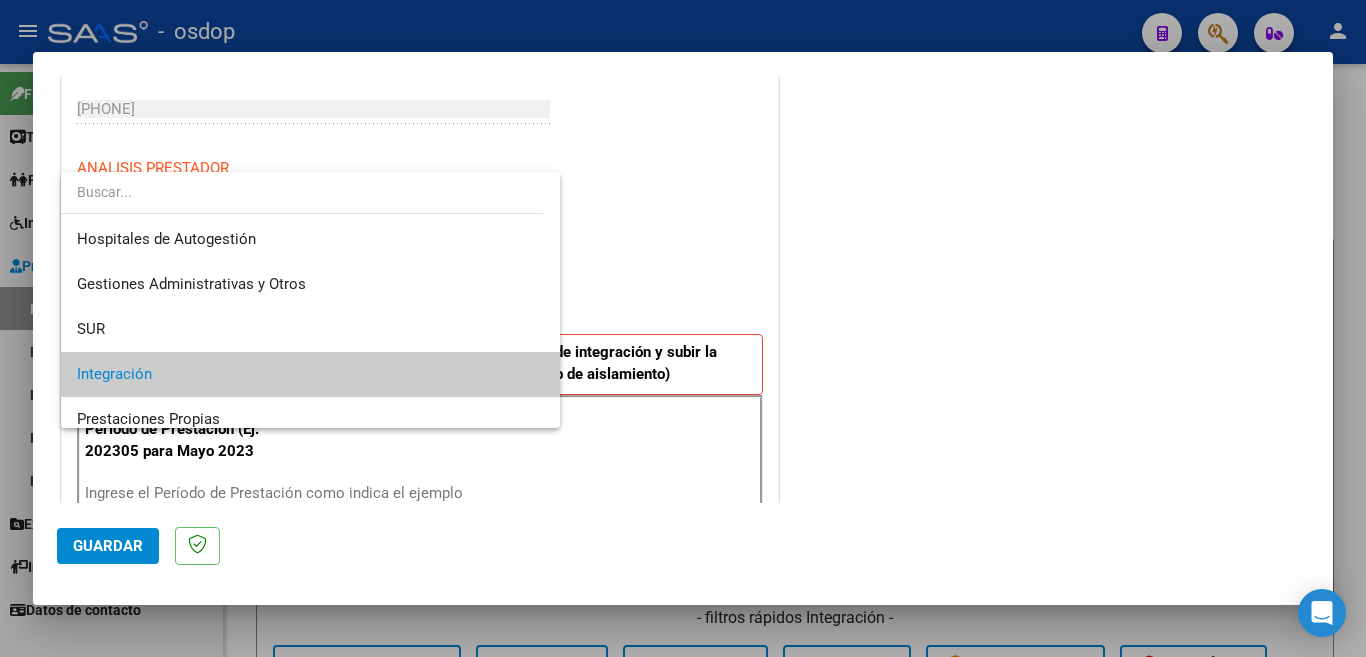 scroll, scrollTop: 74, scrollLeft: 0, axis: vertical 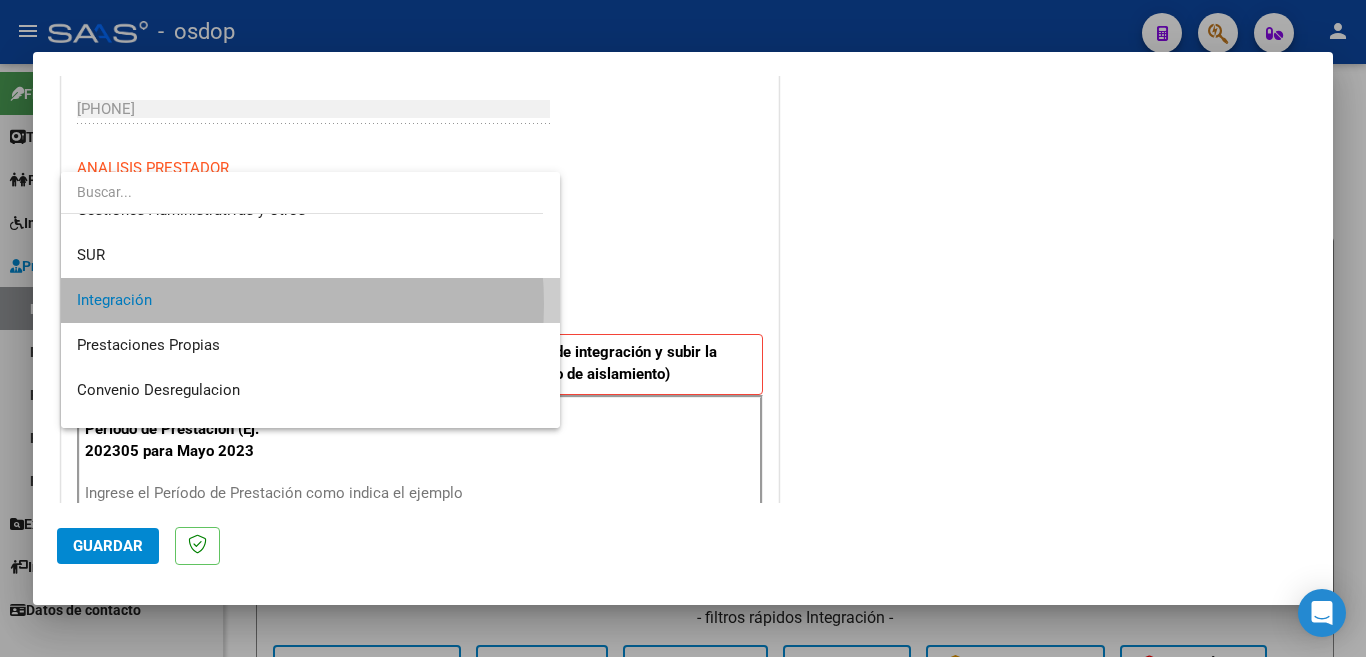 click on "Integración" at bounding box center (310, 300) 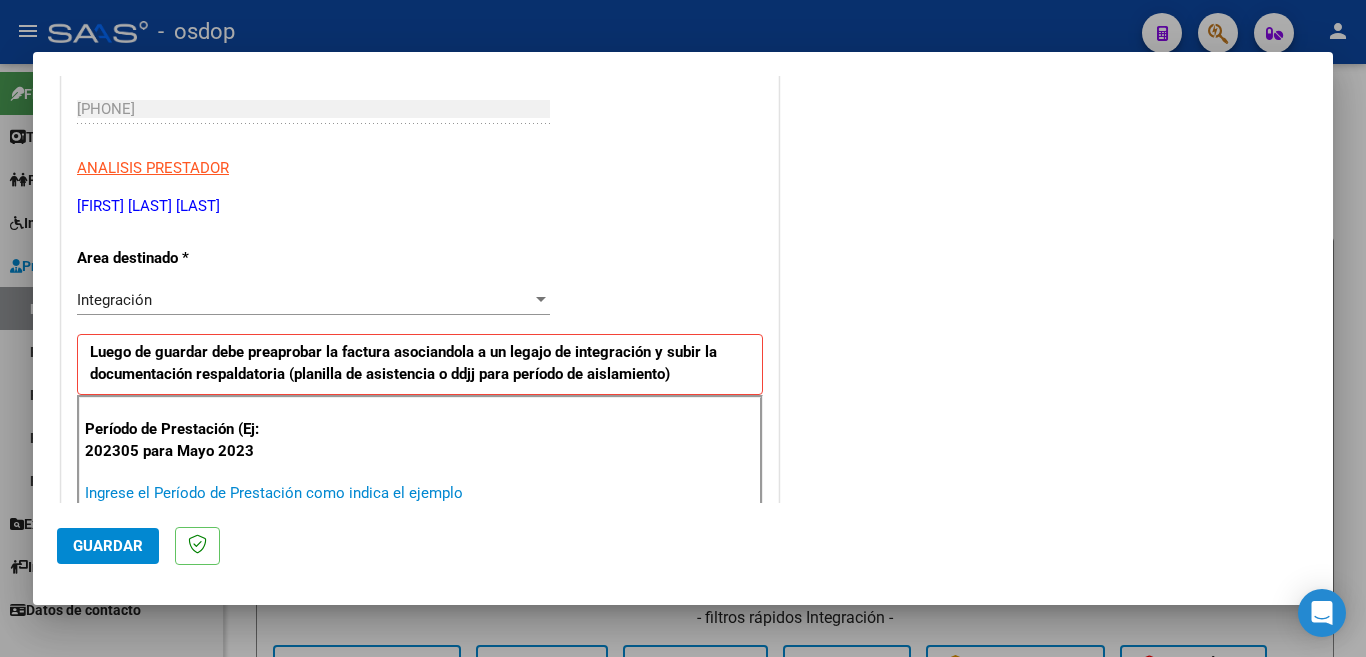 click on "Ingrese el Período de Prestación como indica el ejemplo" at bounding box center [316, 493] 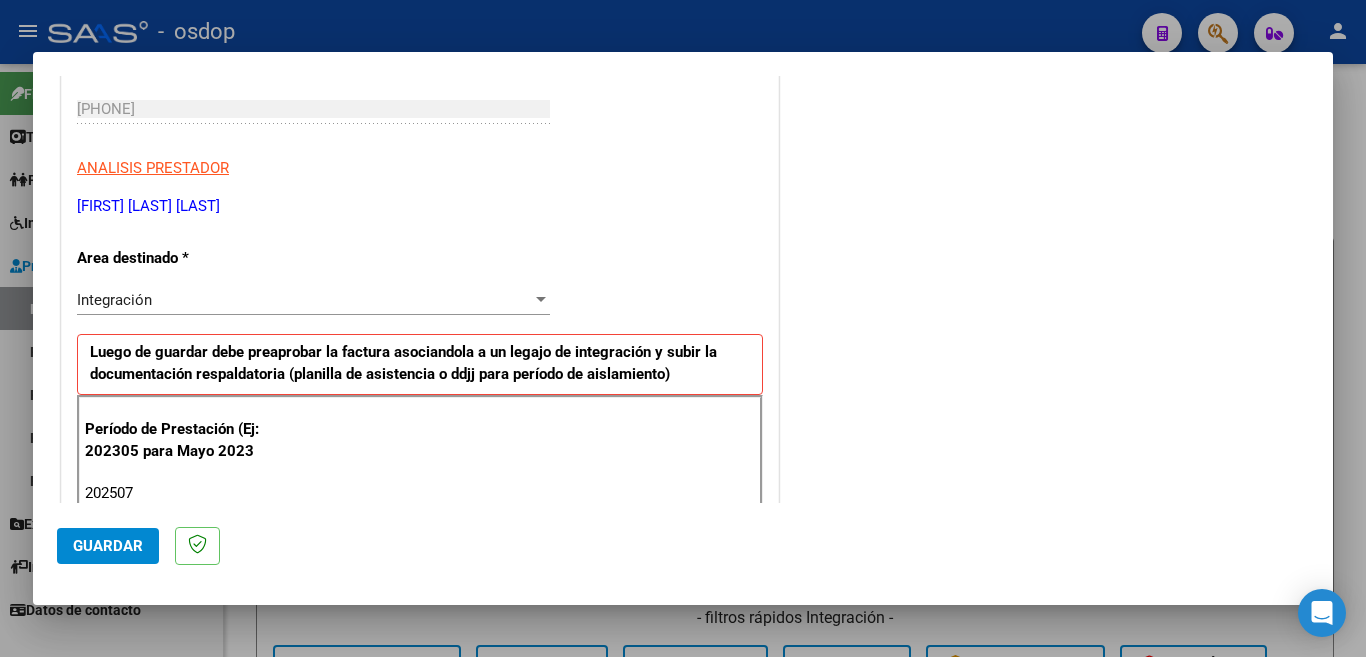 type on "202507" 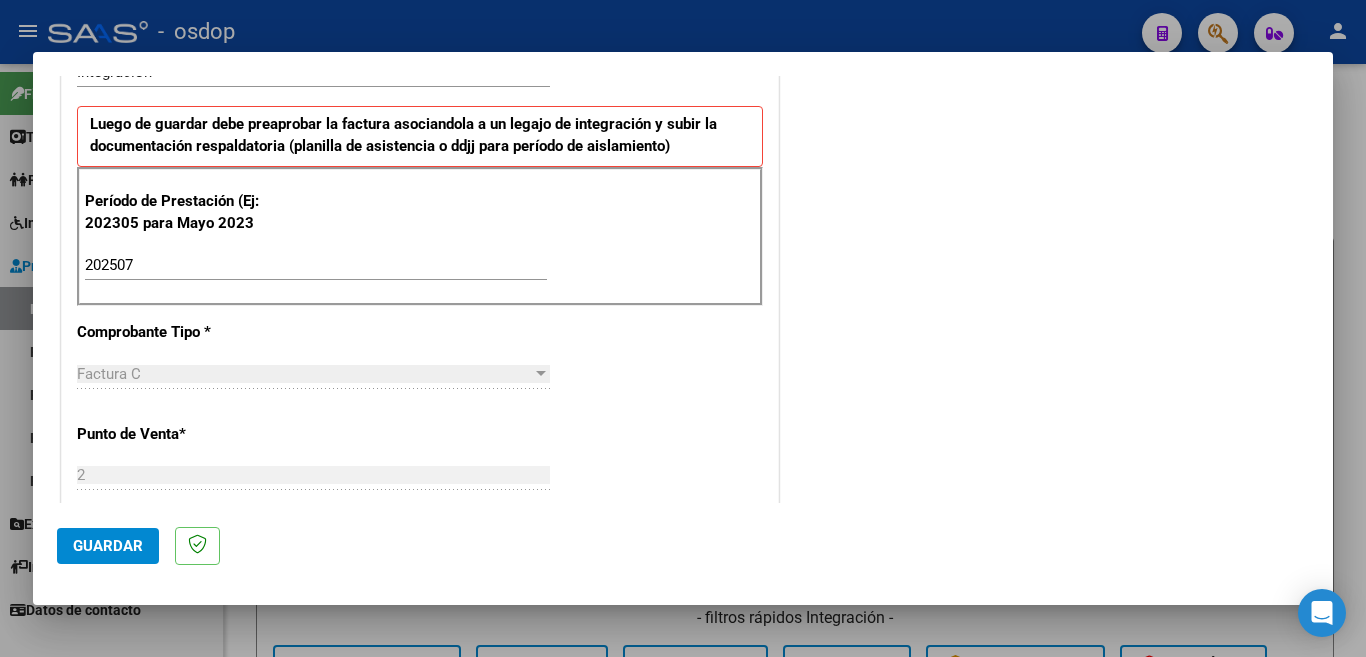 scroll, scrollTop: 700, scrollLeft: 0, axis: vertical 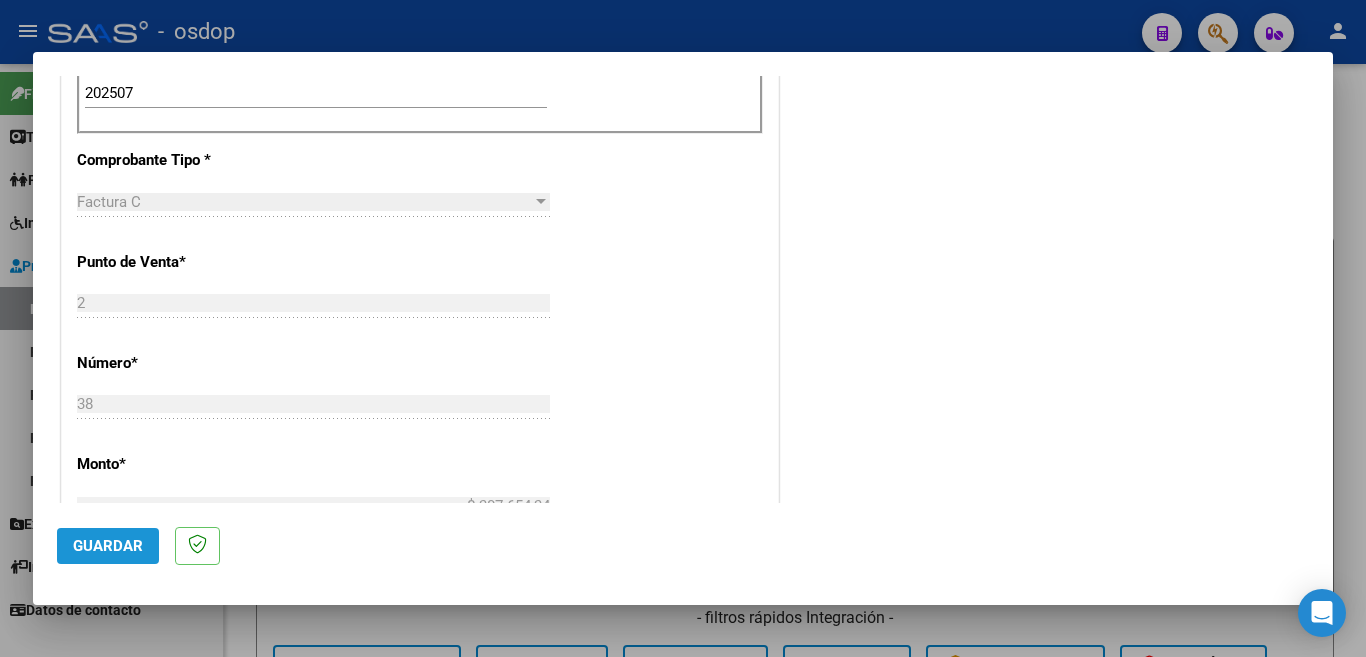 click on "Guardar" 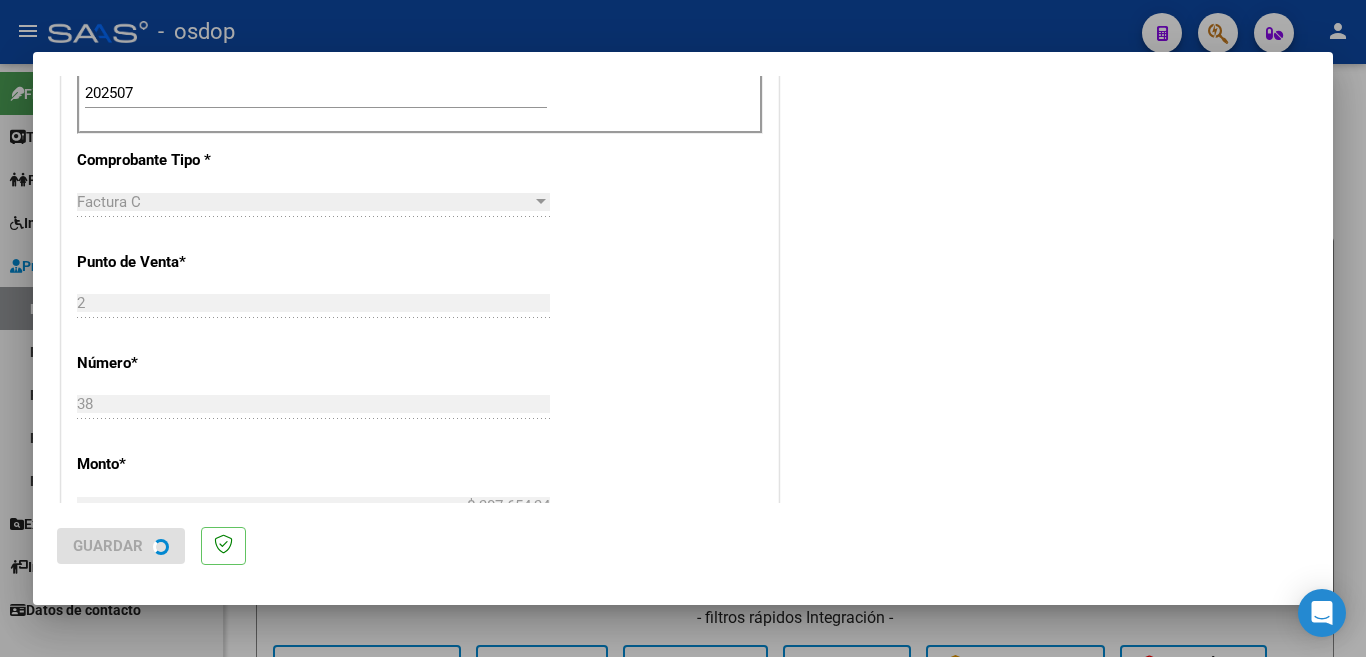 scroll, scrollTop: 0, scrollLeft: 0, axis: both 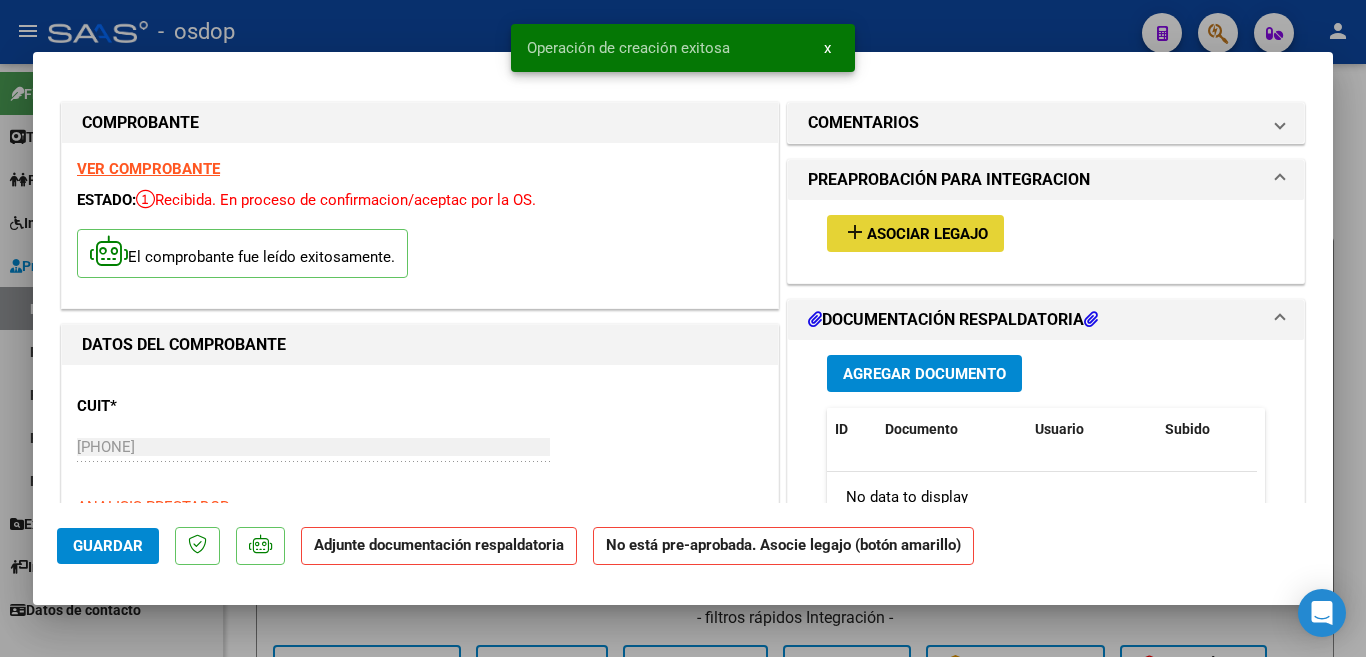 click on "Asociar Legajo" at bounding box center [927, 234] 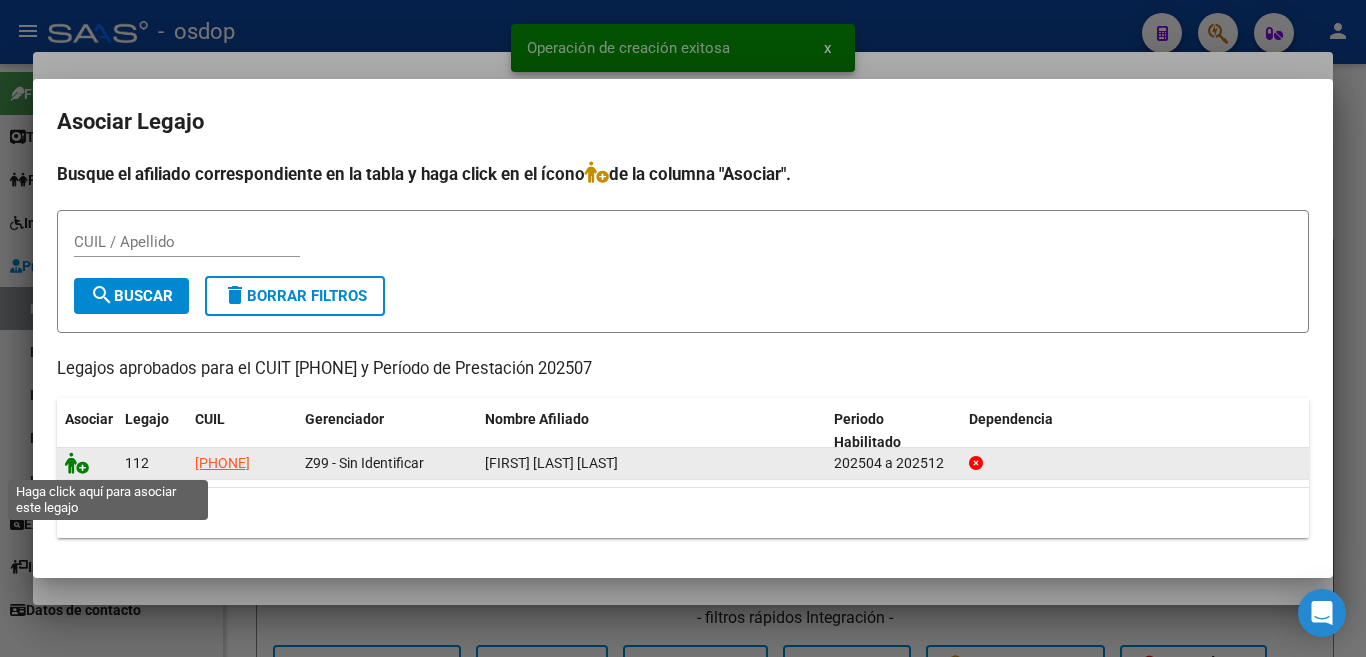 click 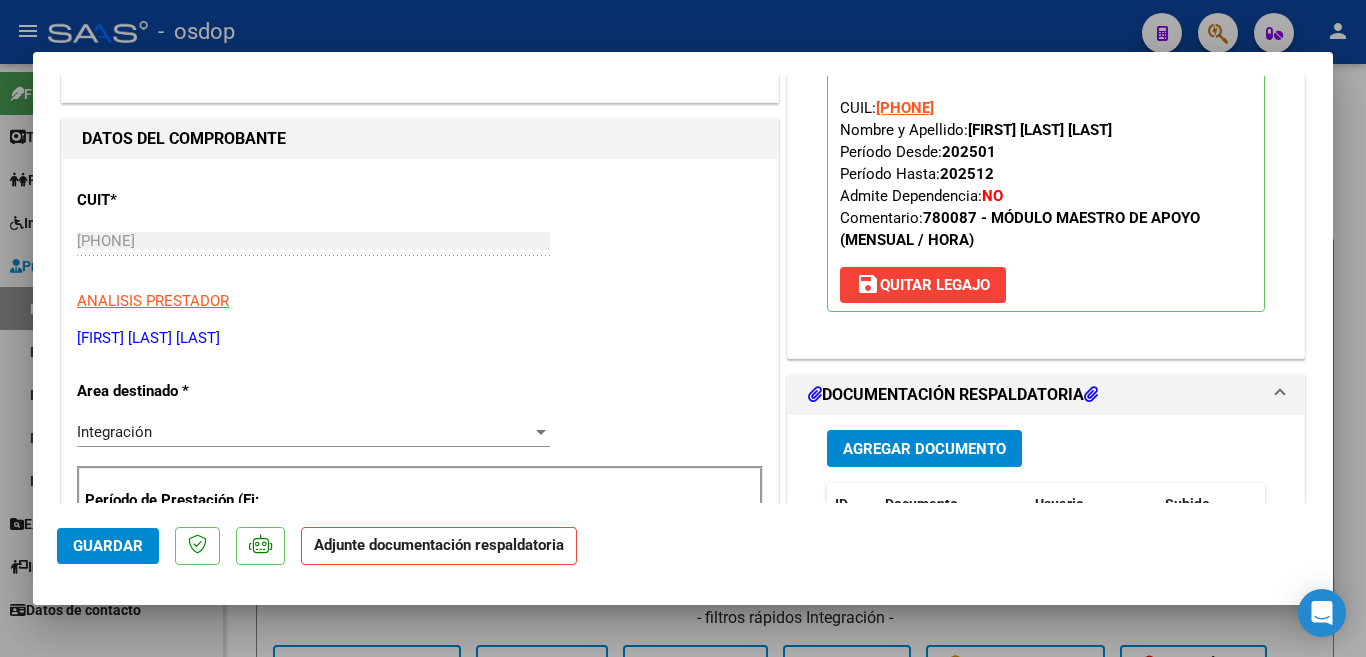 scroll, scrollTop: 200, scrollLeft: 0, axis: vertical 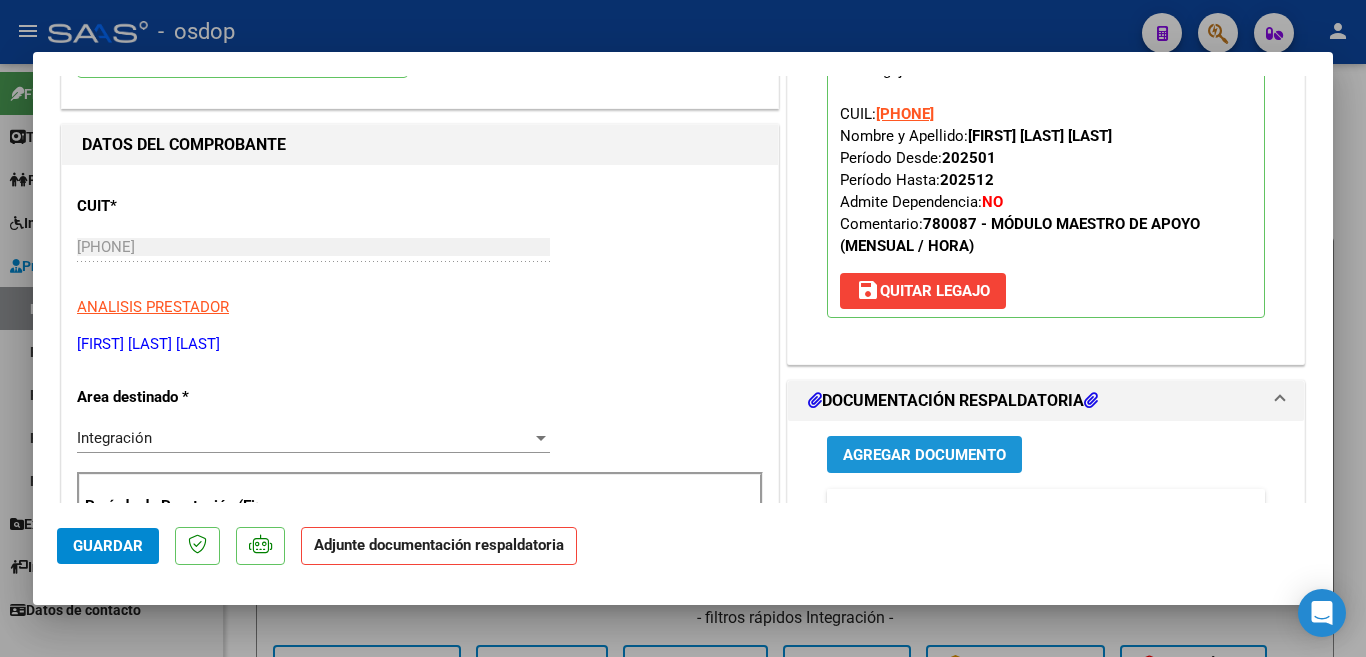 click on "Agregar Documento" at bounding box center (924, 455) 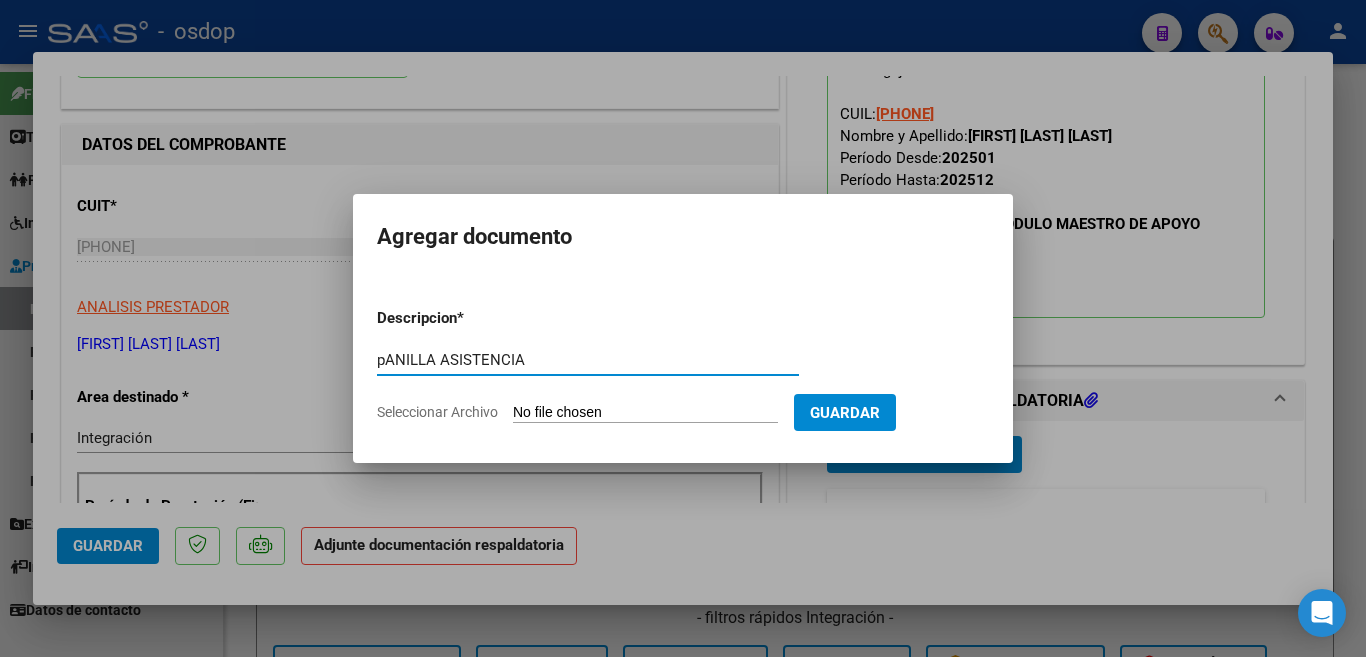 drag, startPoint x: 395, startPoint y: 359, endPoint x: 367, endPoint y: 361, distance: 28.071337 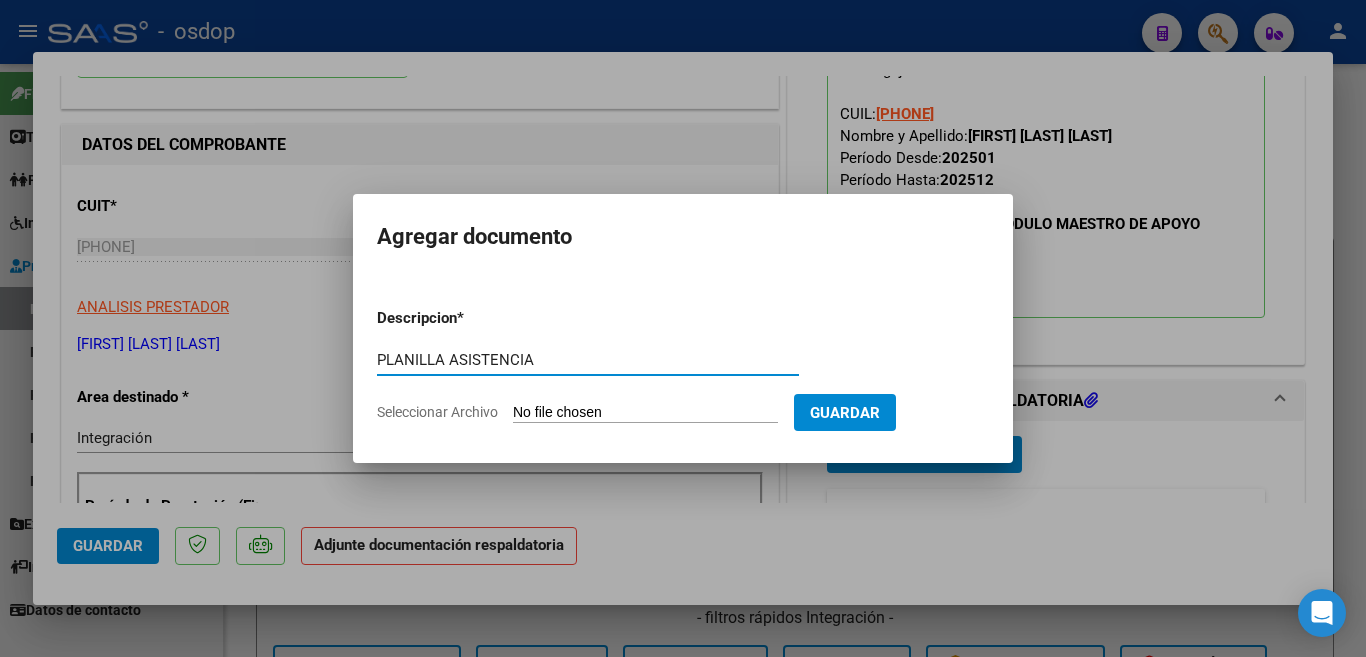 type on "PLANILLA ASISTENCIA" 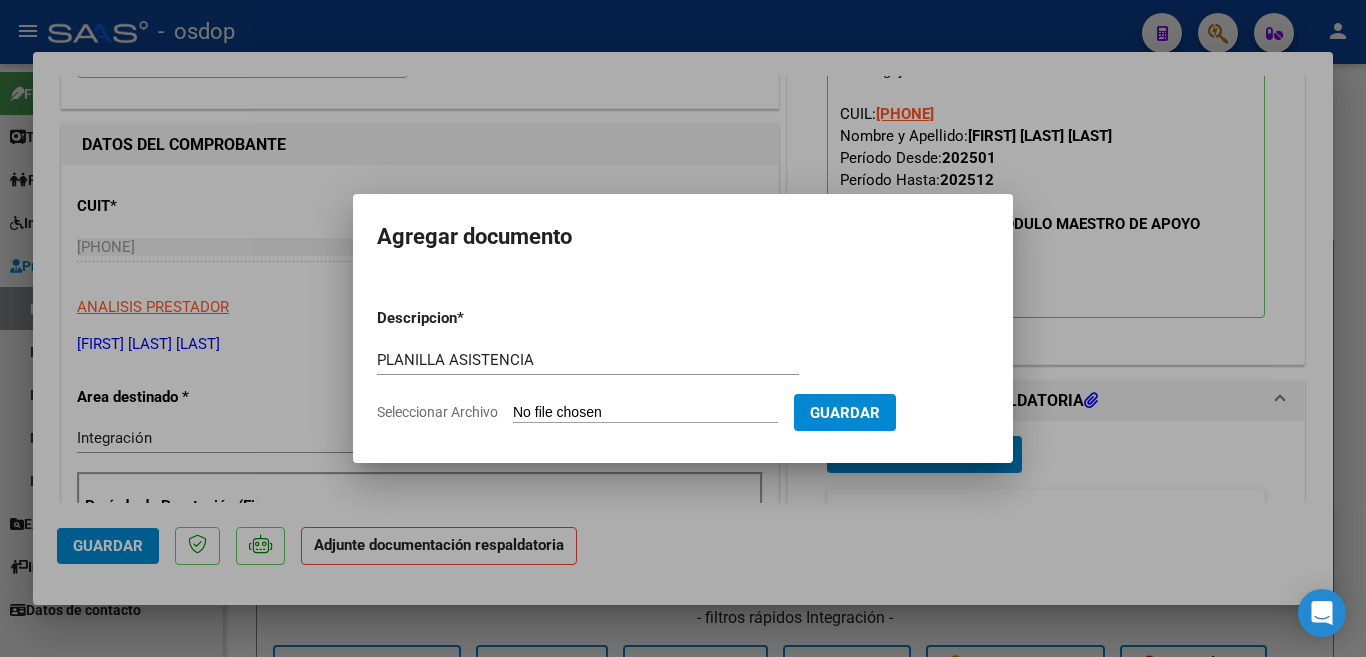 click on "Seleccionar Archivo" at bounding box center [645, 413] 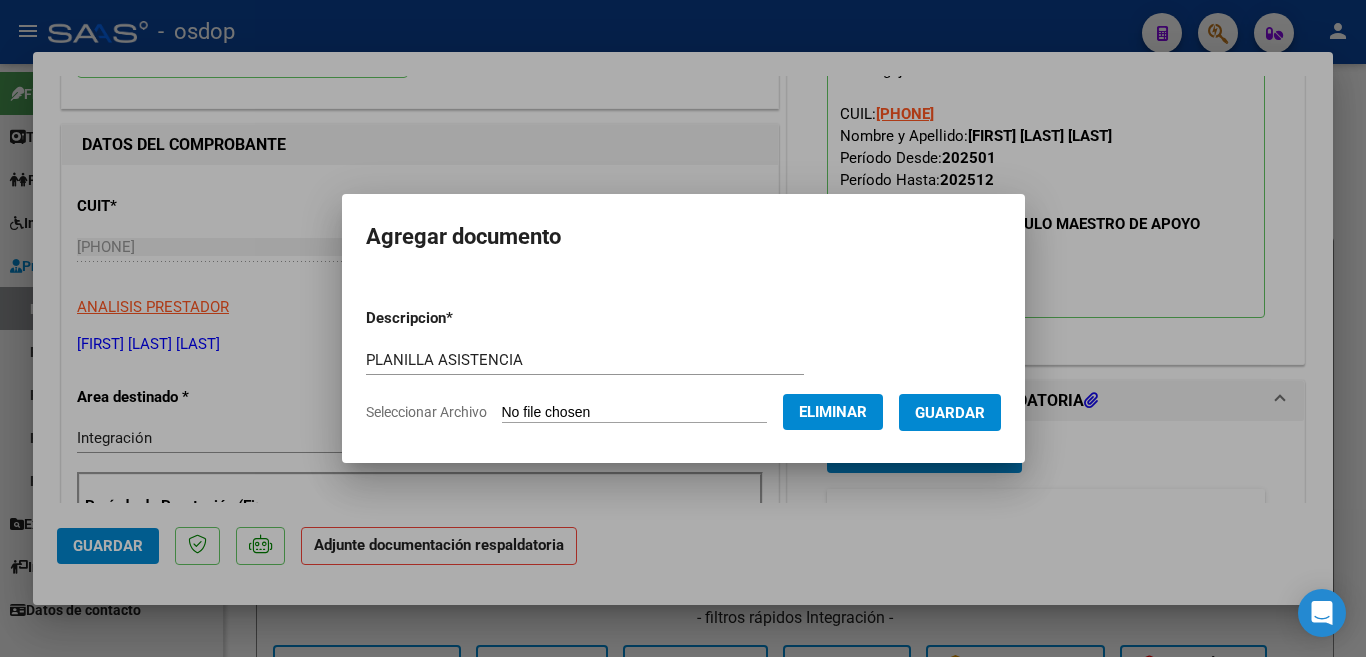 click on "Guardar" at bounding box center (950, 412) 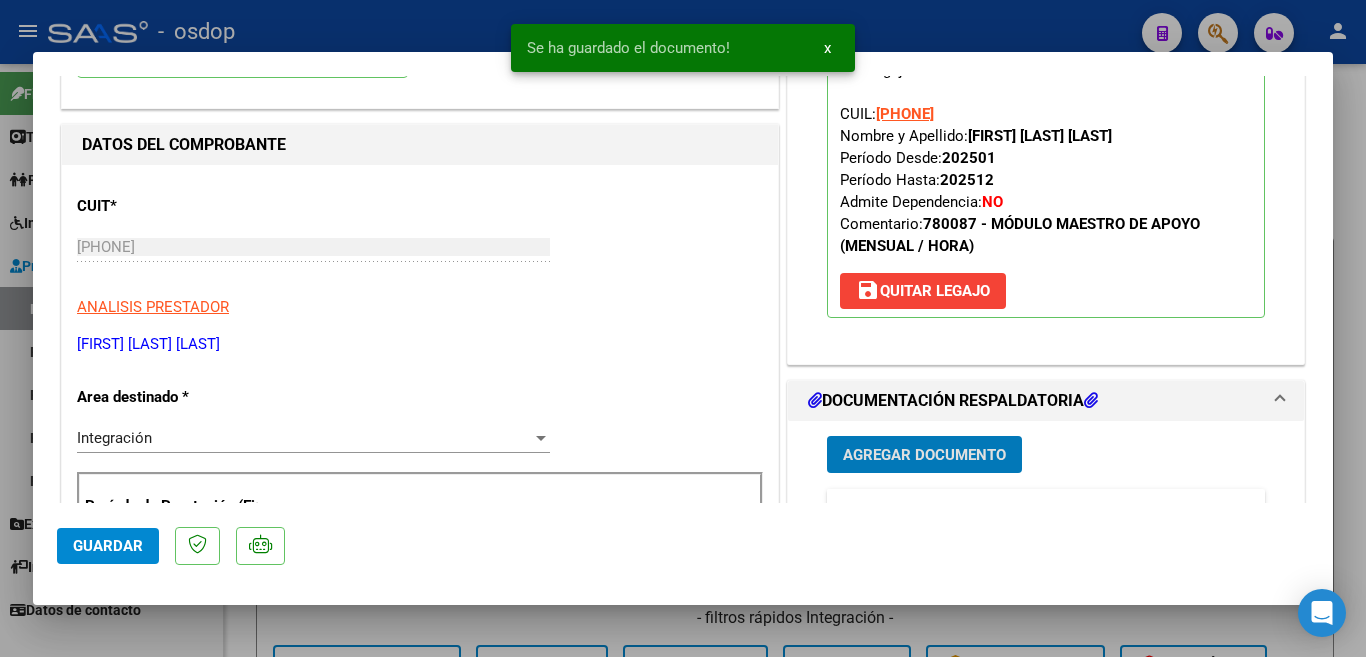 click on "Guardar" 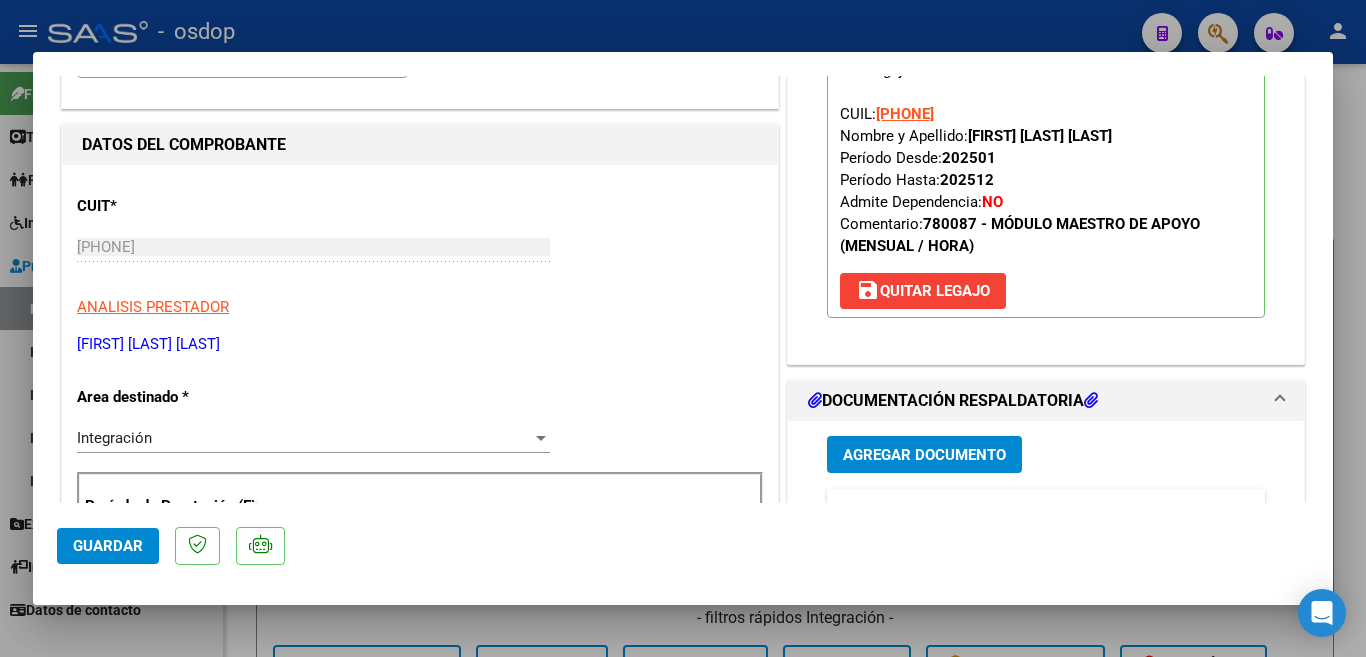 click at bounding box center [683, 328] 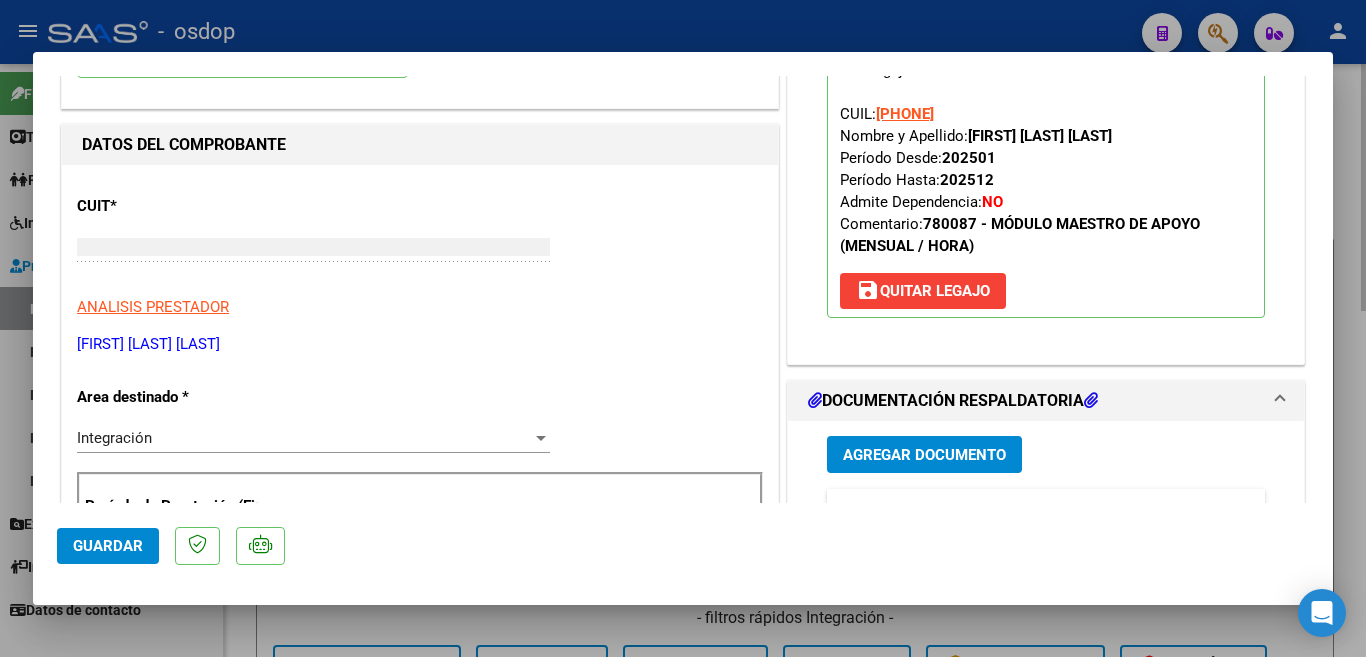 scroll, scrollTop: 212, scrollLeft: 0, axis: vertical 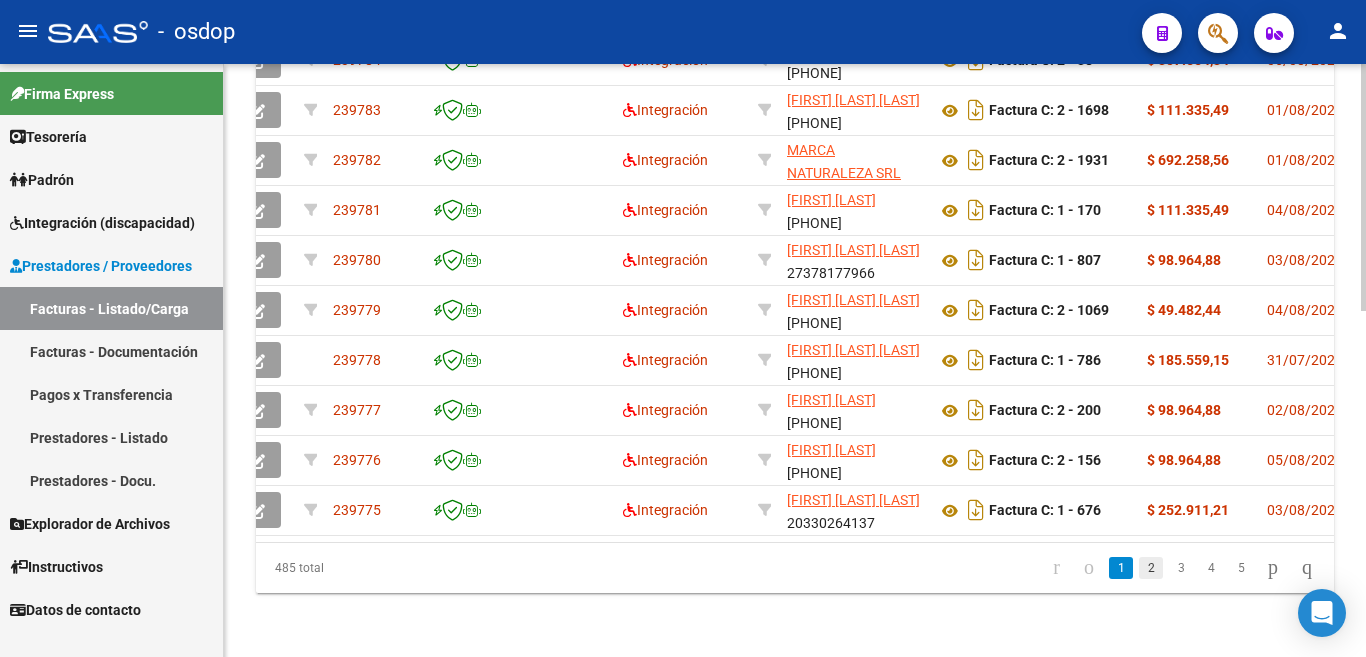 click on "2" 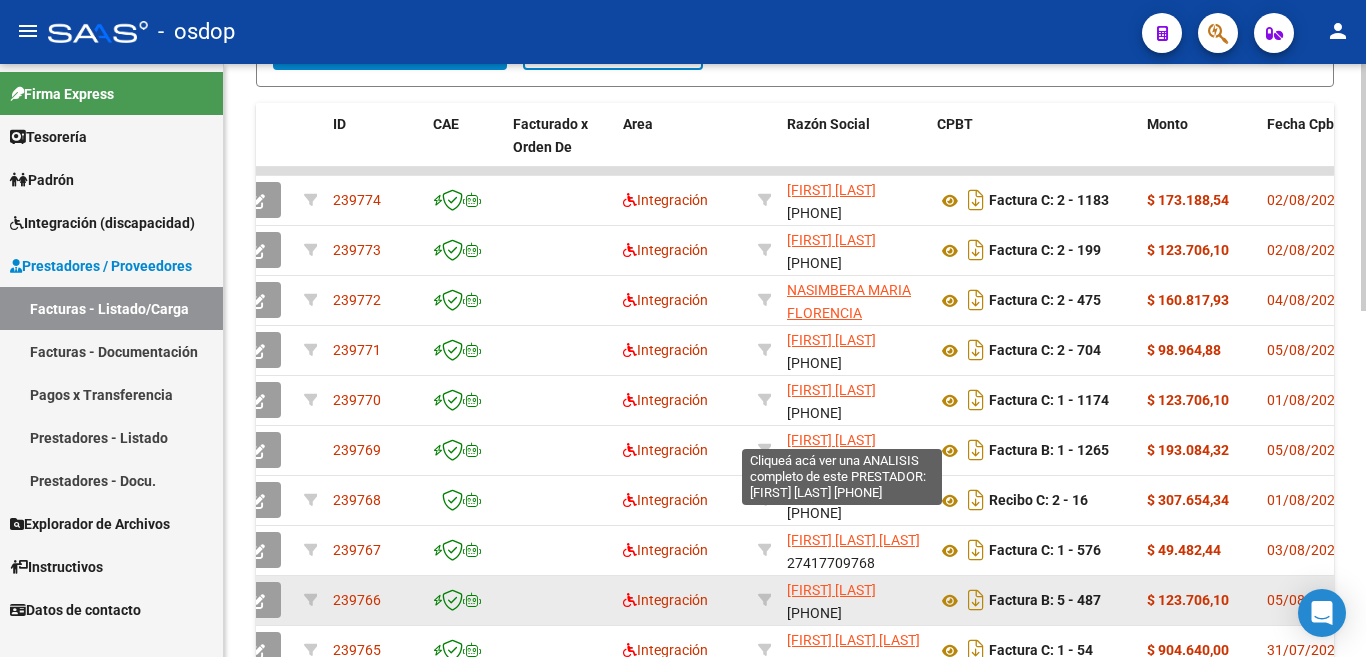 scroll, scrollTop: 628, scrollLeft: 0, axis: vertical 